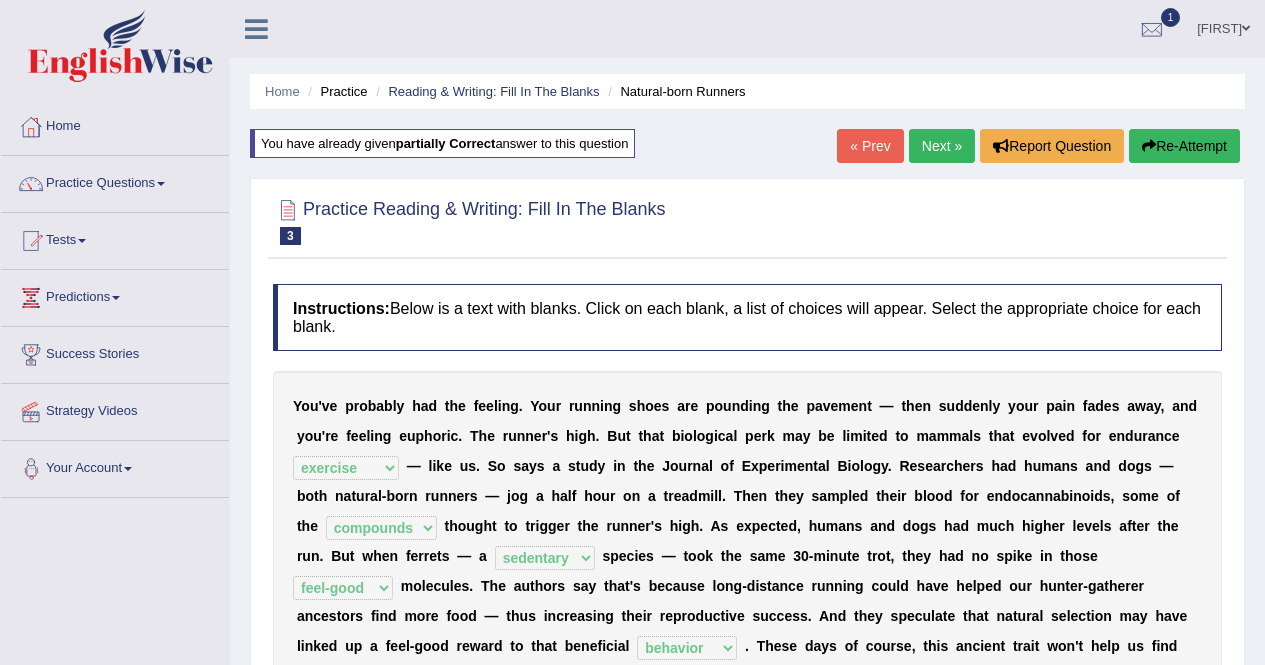 select on "exercise" 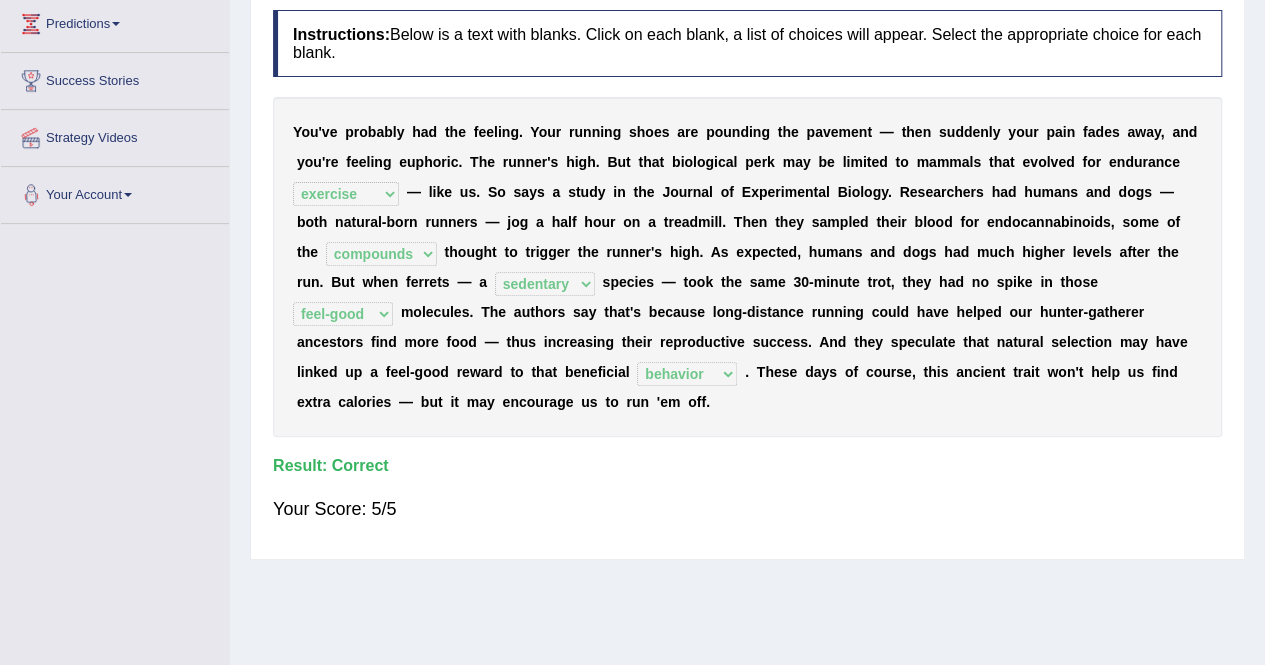 scroll, scrollTop: 0, scrollLeft: 0, axis: both 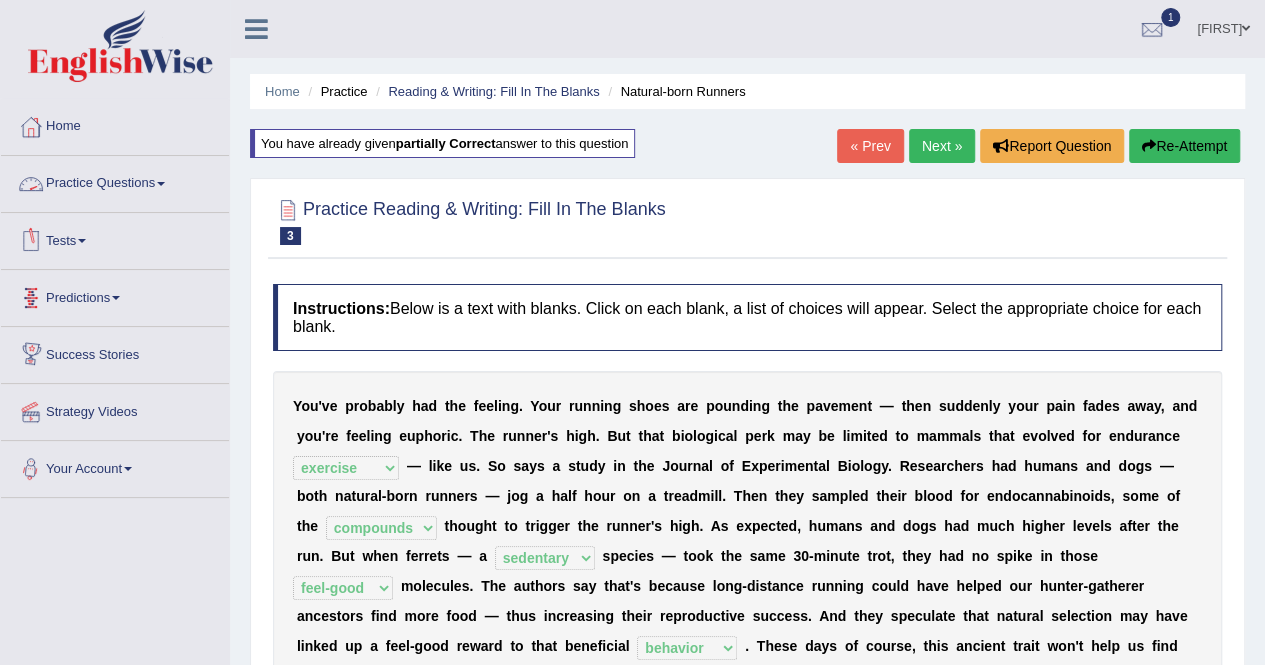 click on "Practice Questions" at bounding box center [115, 181] 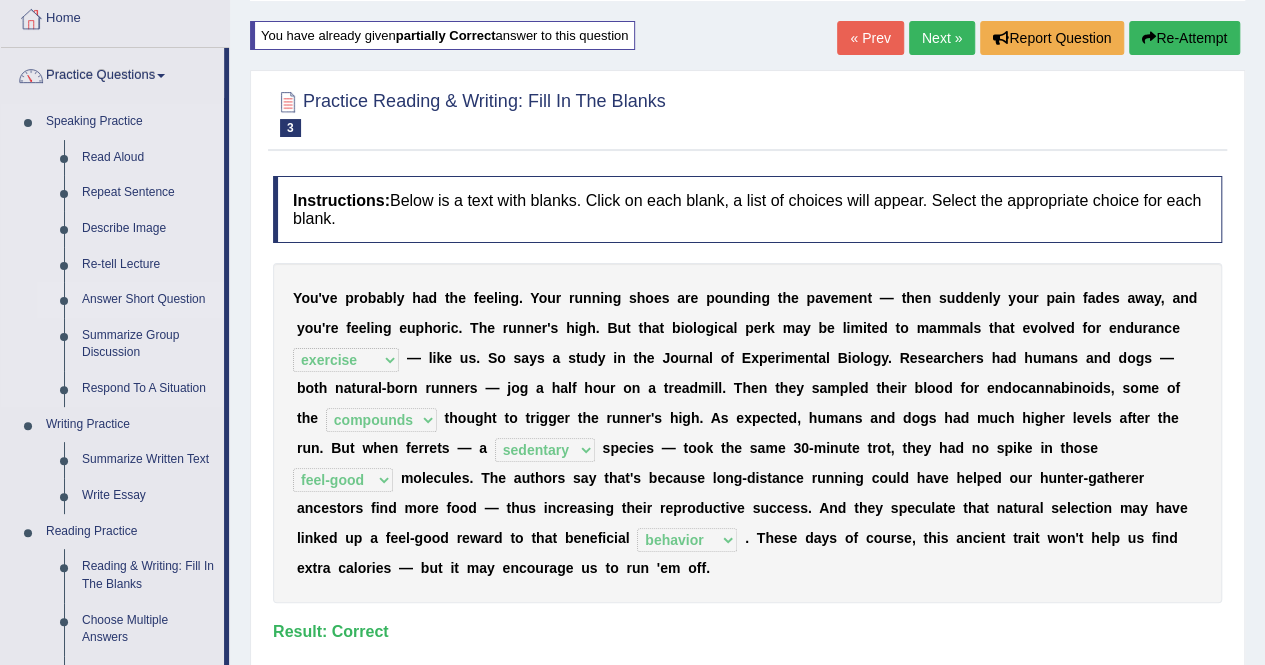 scroll, scrollTop: 103, scrollLeft: 0, axis: vertical 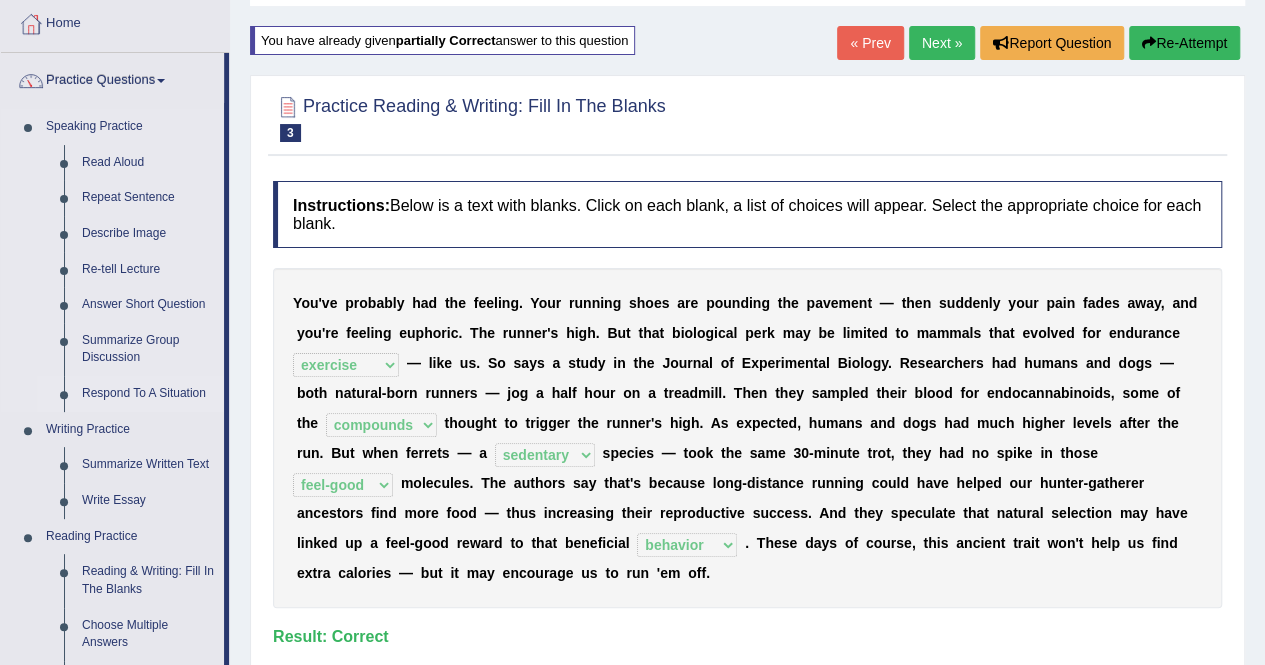 click on "Respond To A Situation" at bounding box center [148, 394] 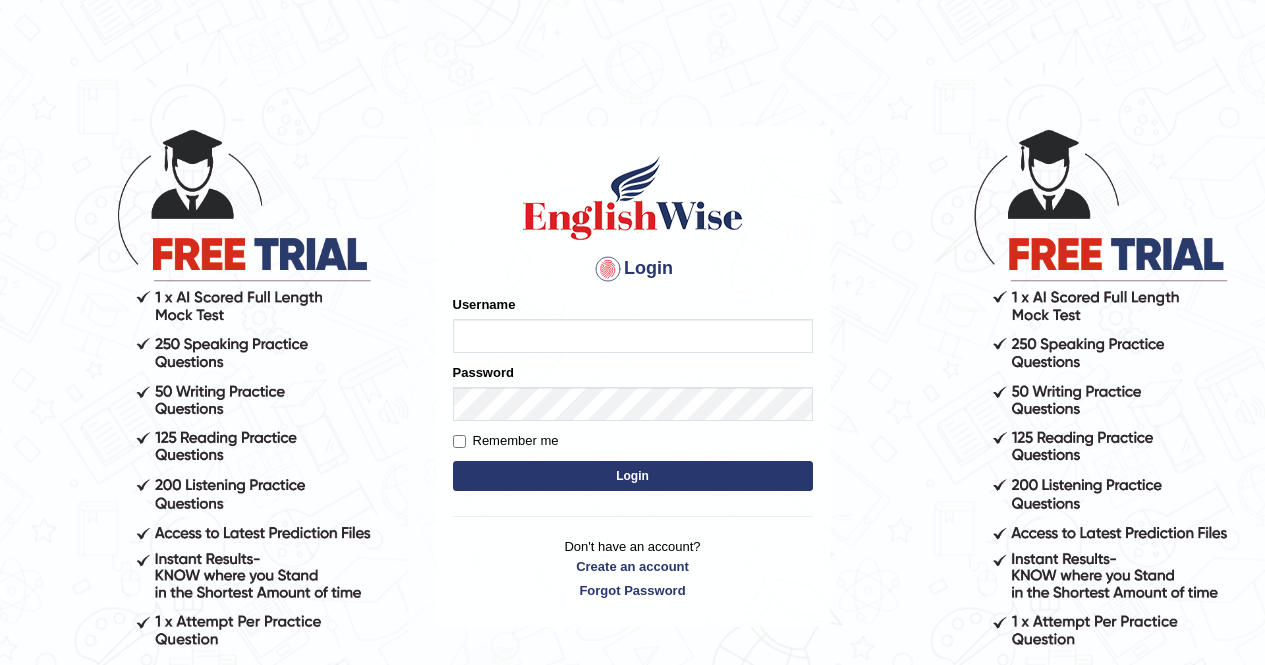 scroll, scrollTop: 0, scrollLeft: 0, axis: both 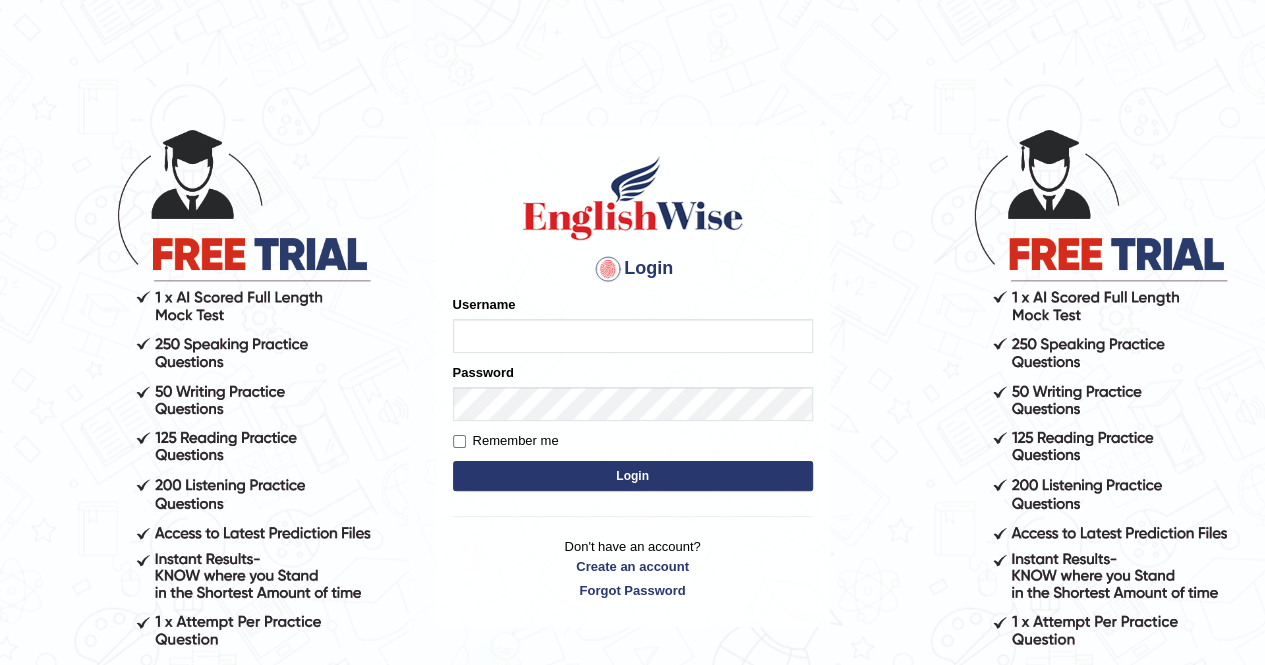 click on "Please fix the following errors:
Username
Password
Remember me
Login" at bounding box center (633, 395) 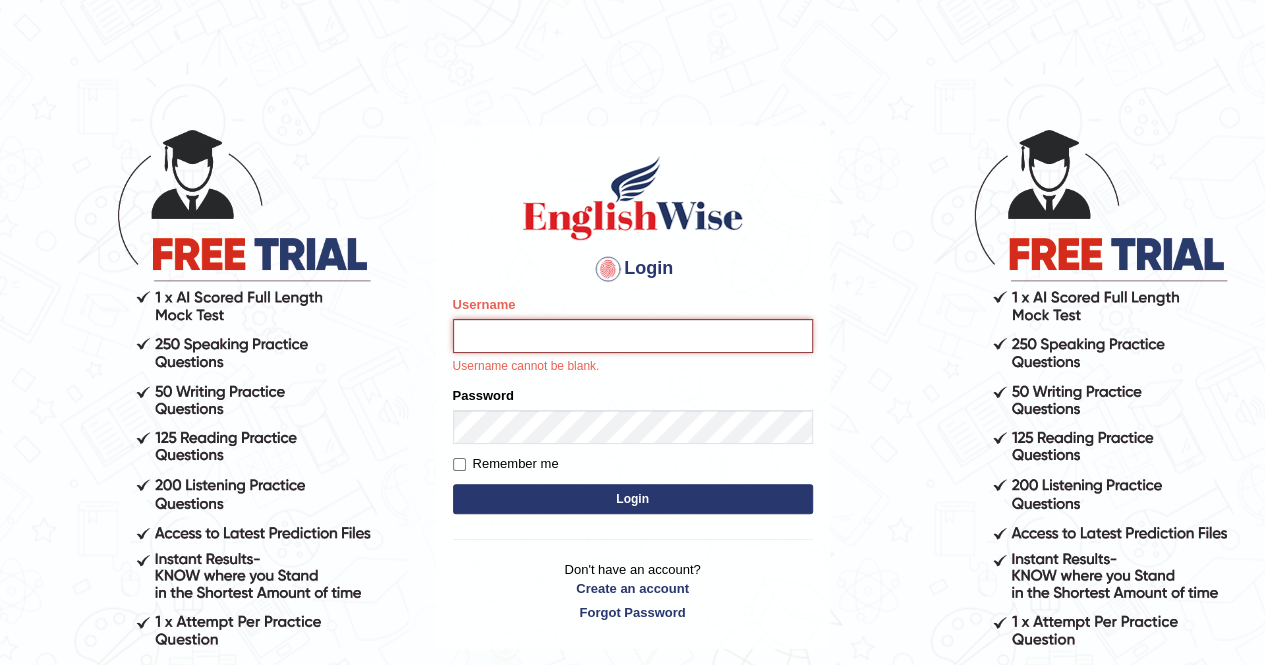 type on "anchalsheoran" 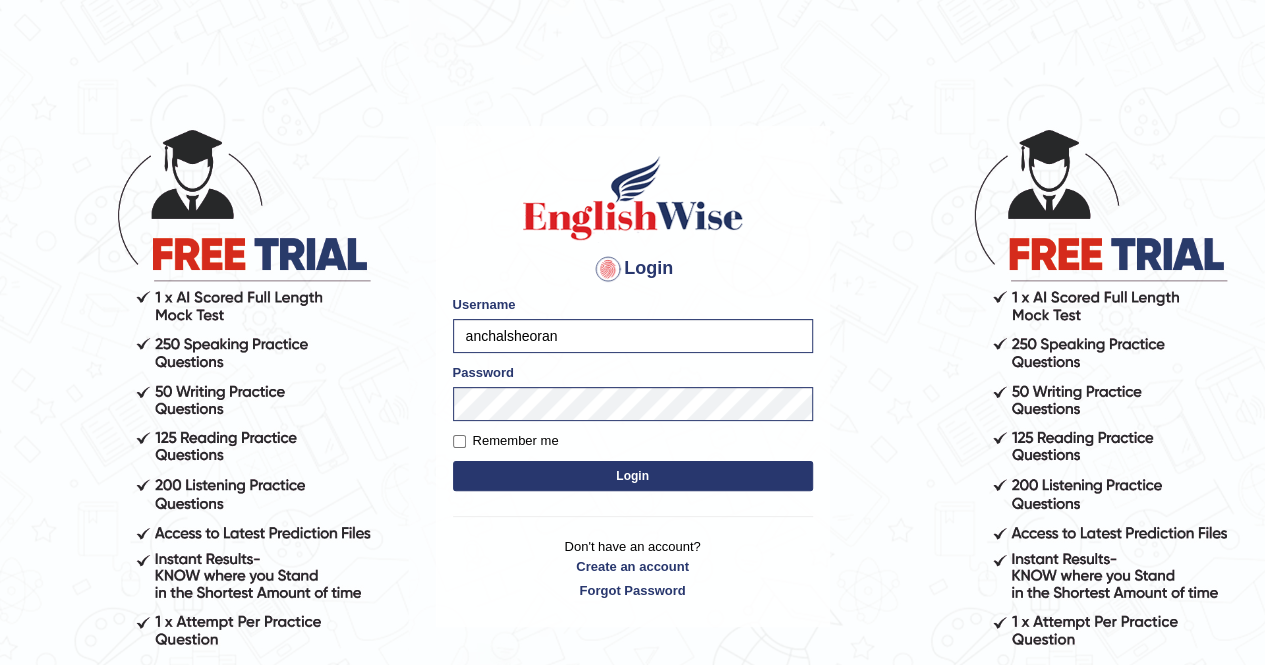 click on "Login" at bounding box center (633, 476) 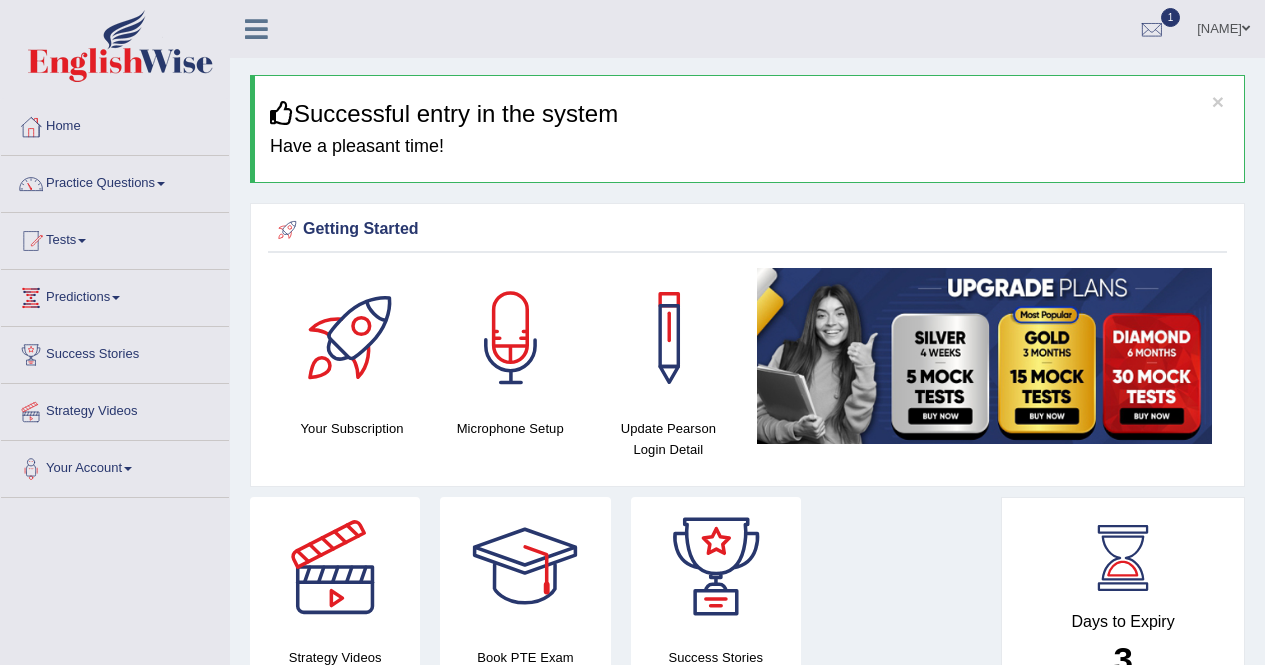 scroll, scrollTop: 56, scrollLeft: 0, axis: vertical 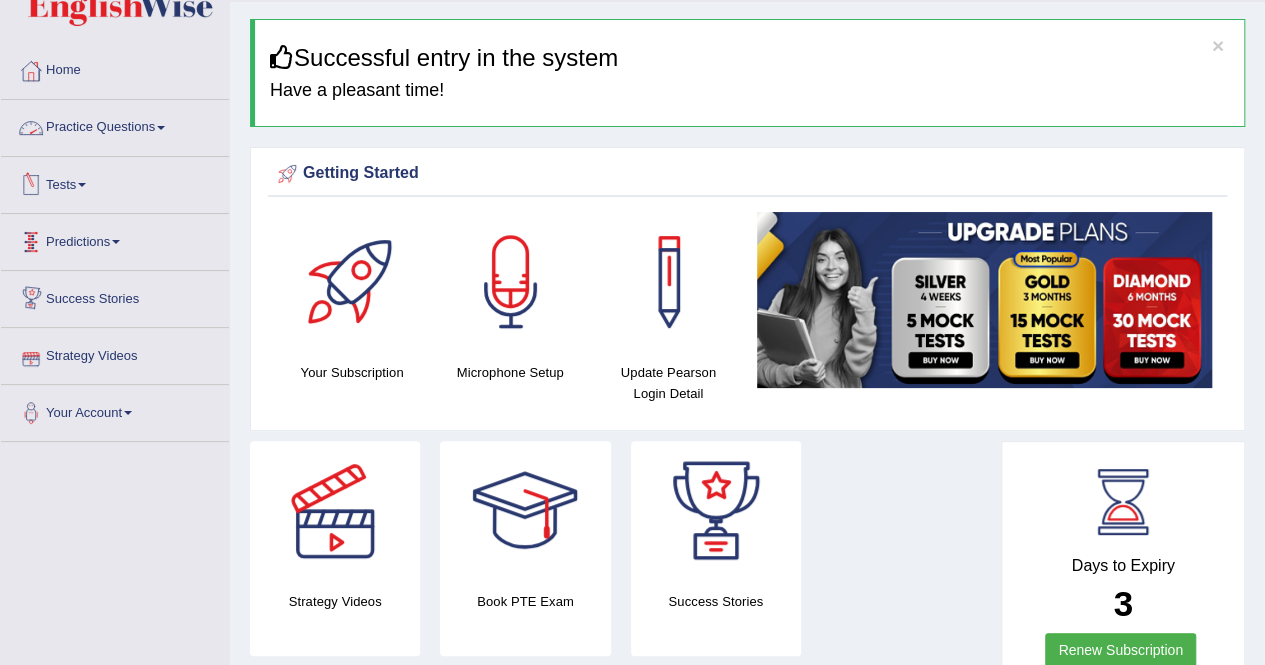 click on "Practice Questions" at bounding box center [115, 125] 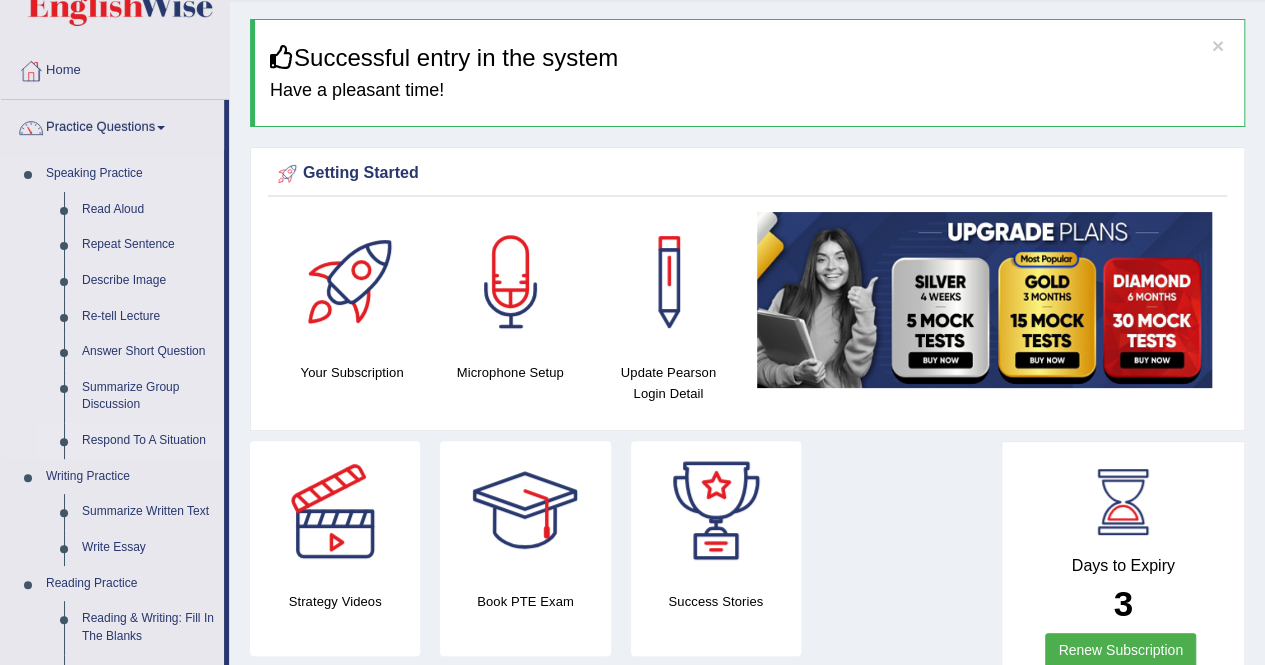 click on "Respond To A Situation" at bounding box center (148, 441) 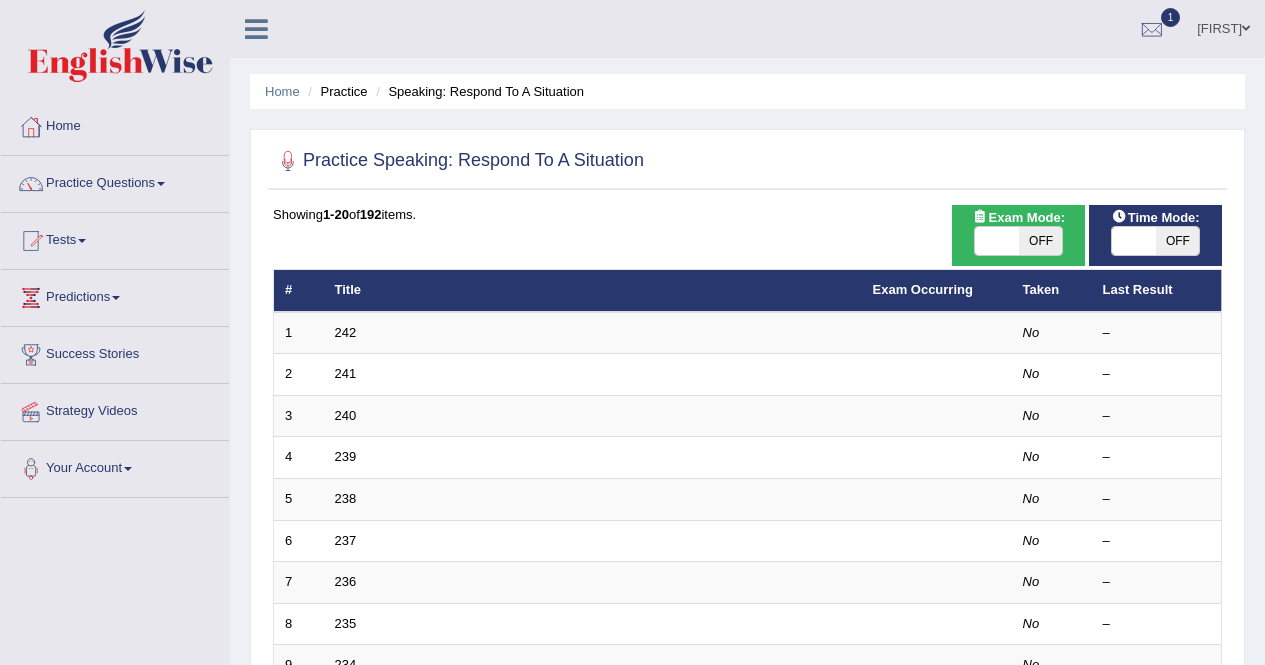 scroll, scrollTop: 0, scrollLeft: 0, axis: both 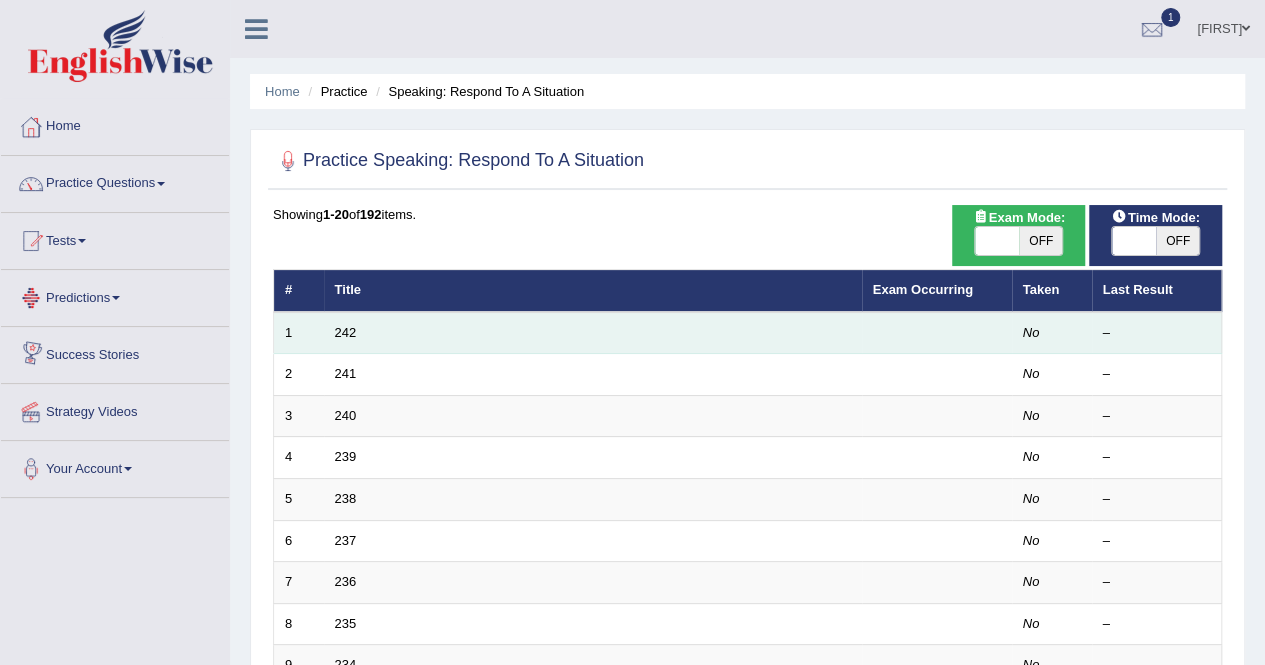 click on "242" at bounding box center [593, 333] 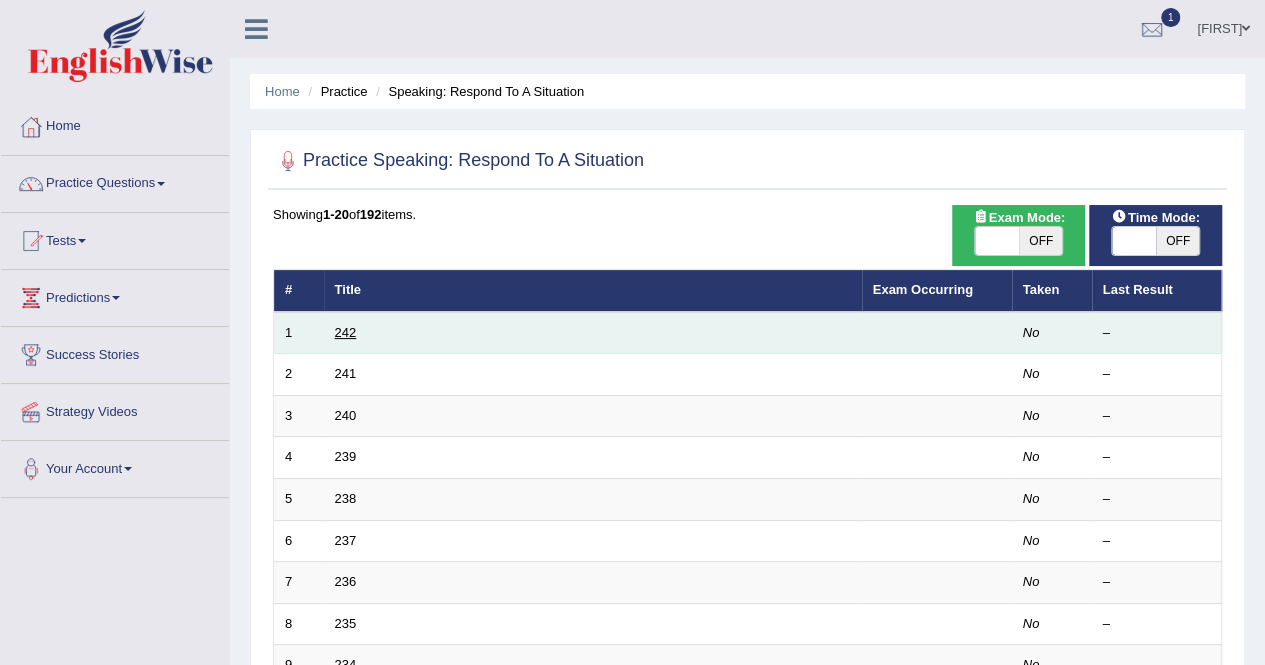 click on "242" at bounding box center [346, 332] 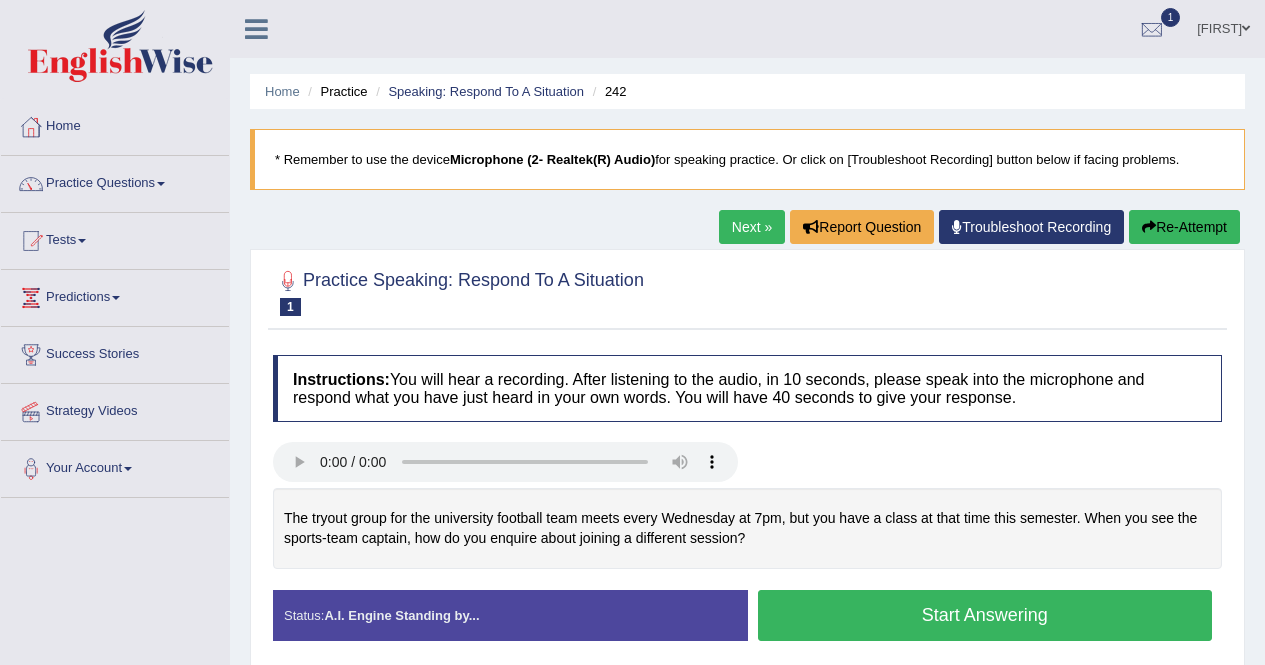 scroll, scrollTop: 0, scrollLeft: 0, axis: both 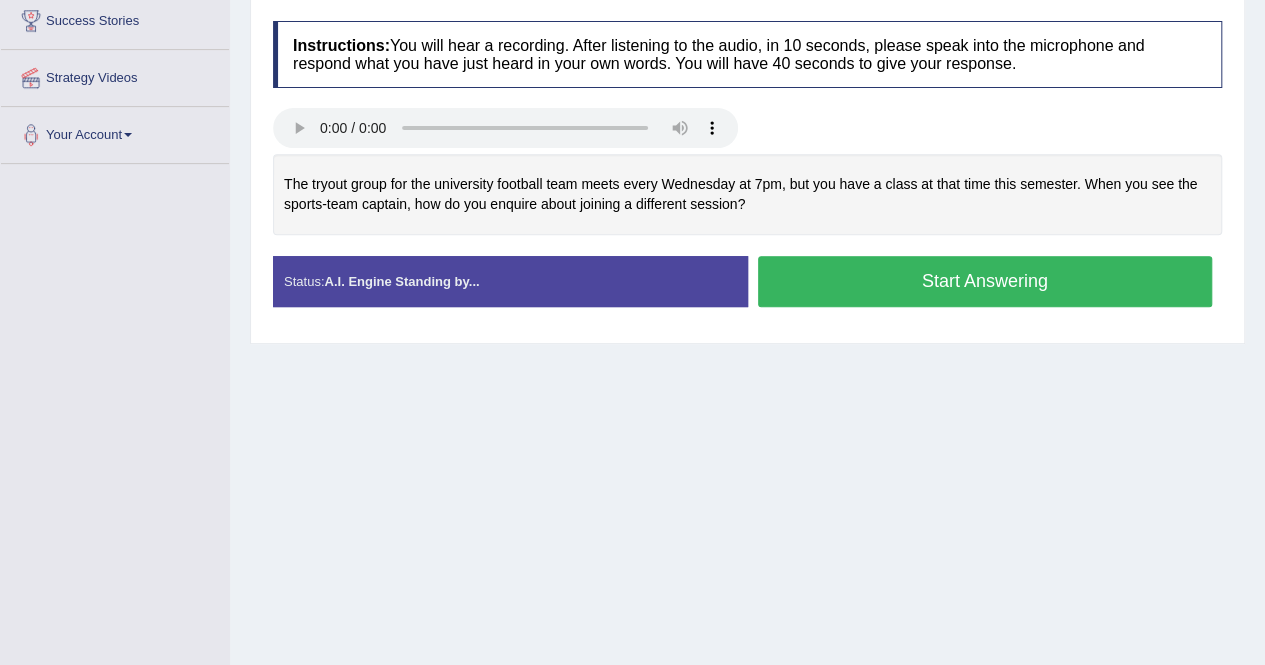 click on "Start Answering" at bounding box center (985, 281) 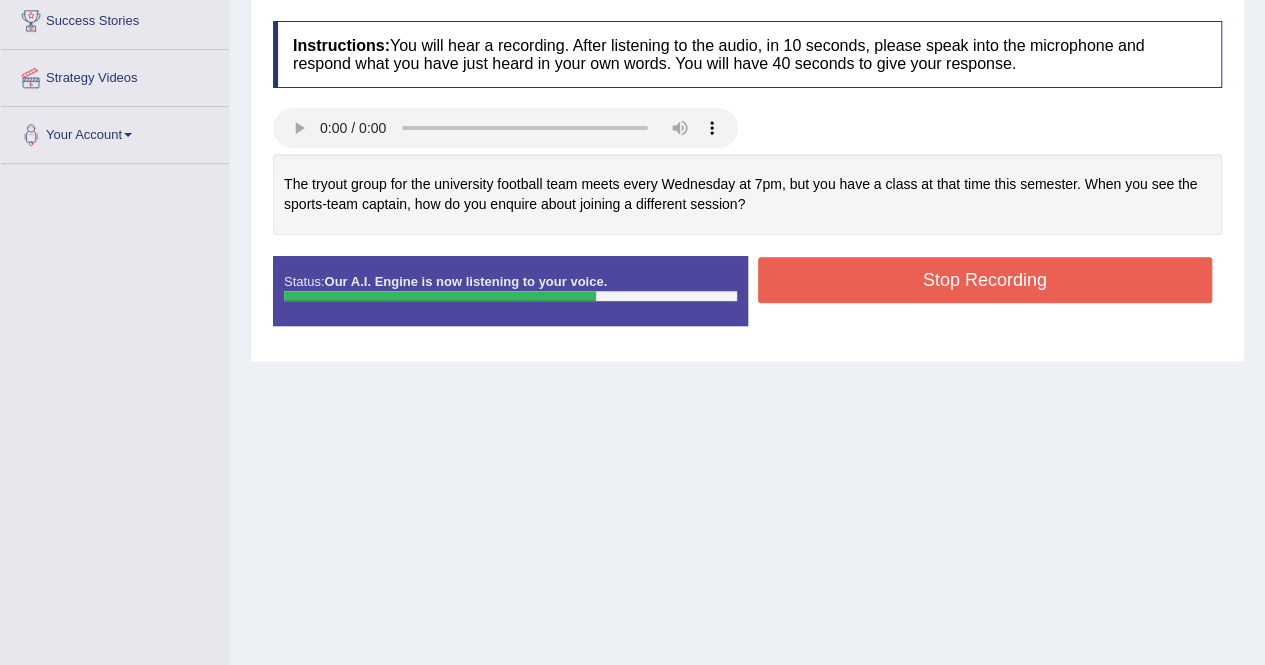 click on "Stop Recording" at bounding box center [985, 280] 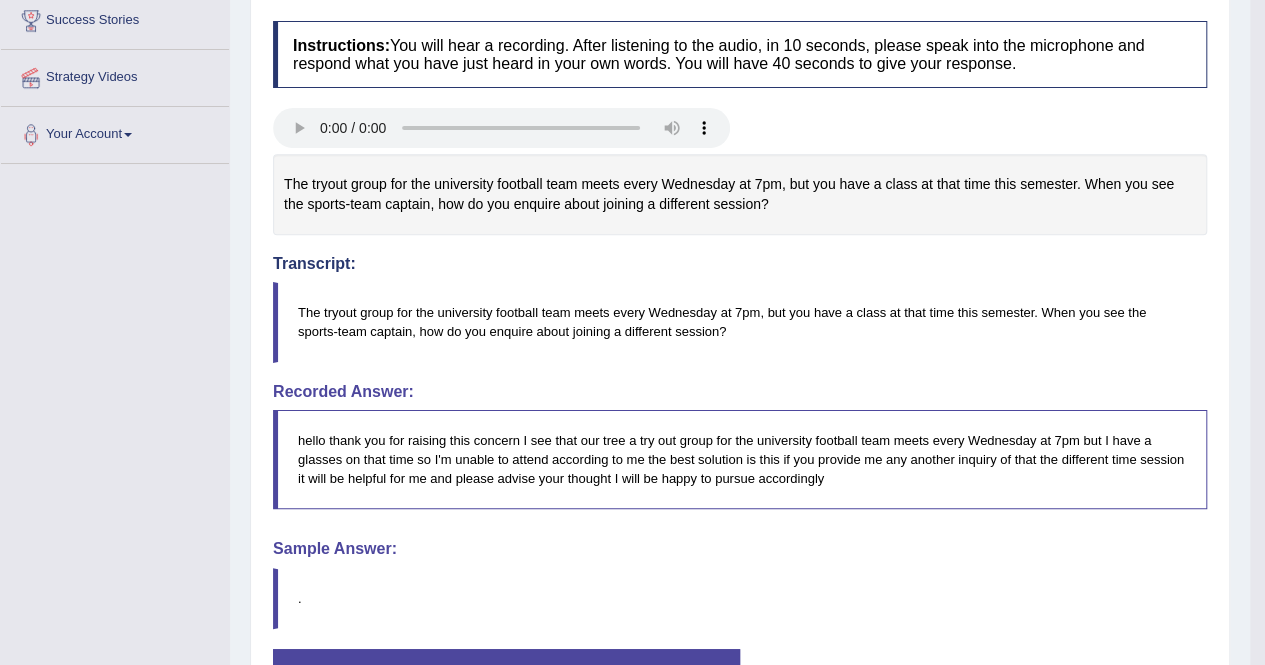 scroll, scrollTop: 484, scrollLeft: 0, axis: vertical 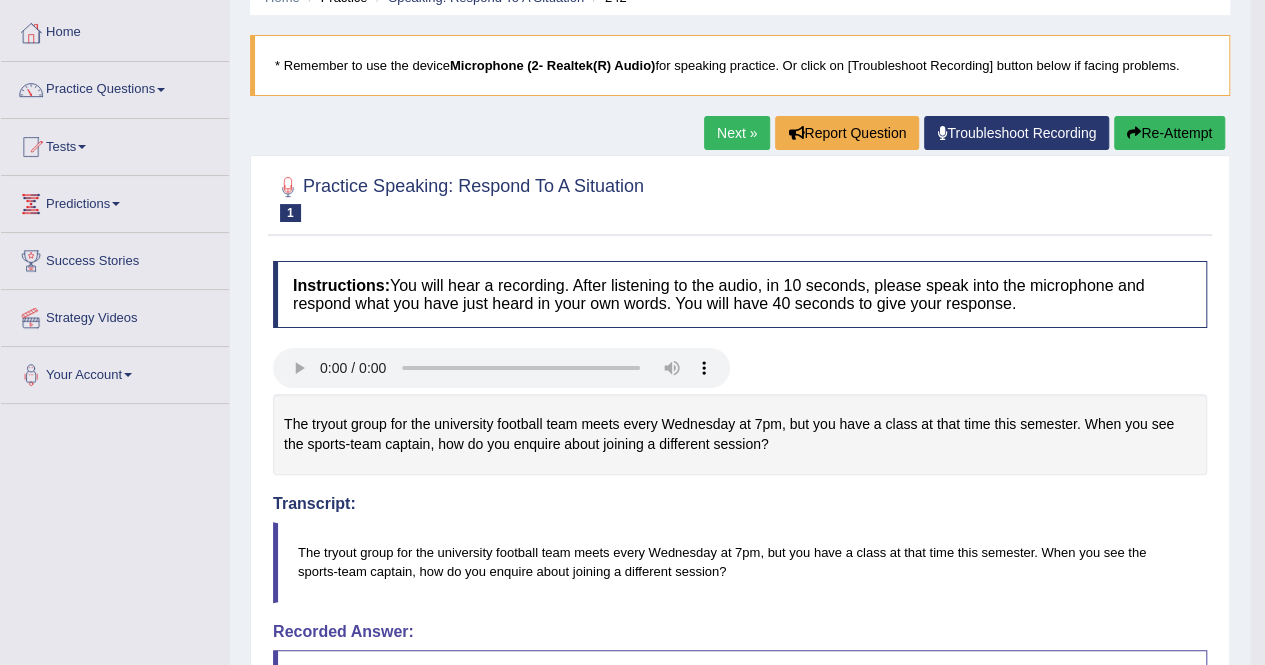 click on "Re-Attempt" at bounding box center [1169, 133] 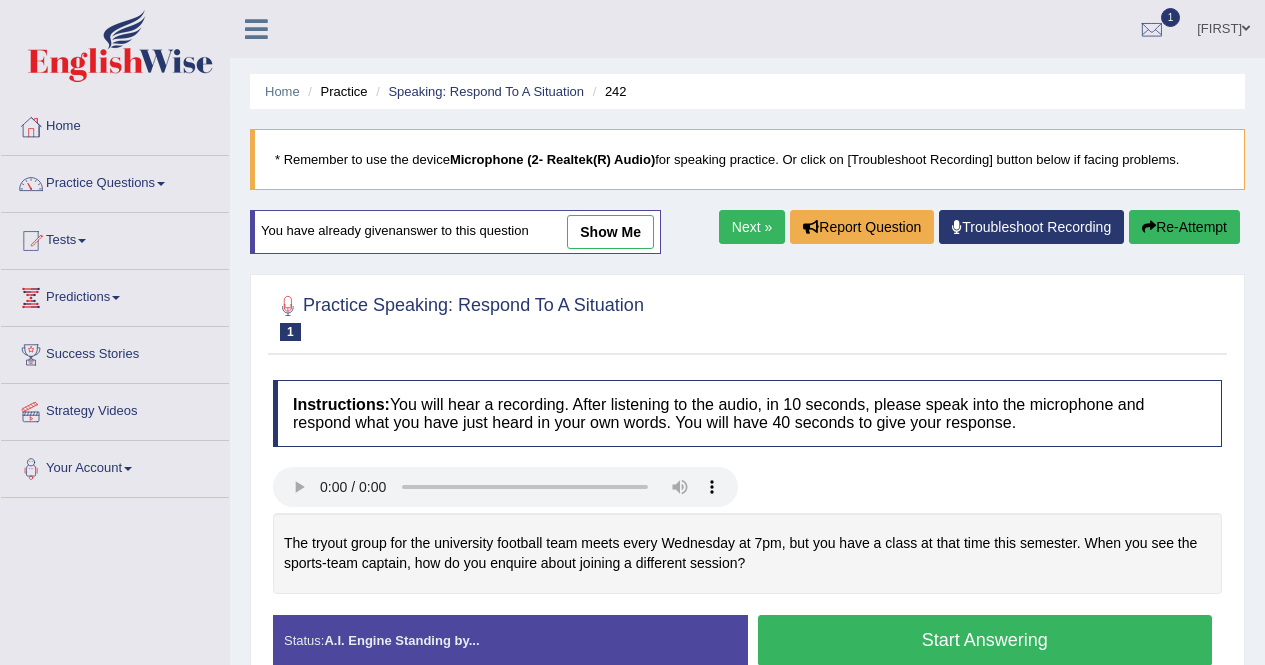 scroll, scrollTop: 94, scrollLeft: 0, axis: vertical 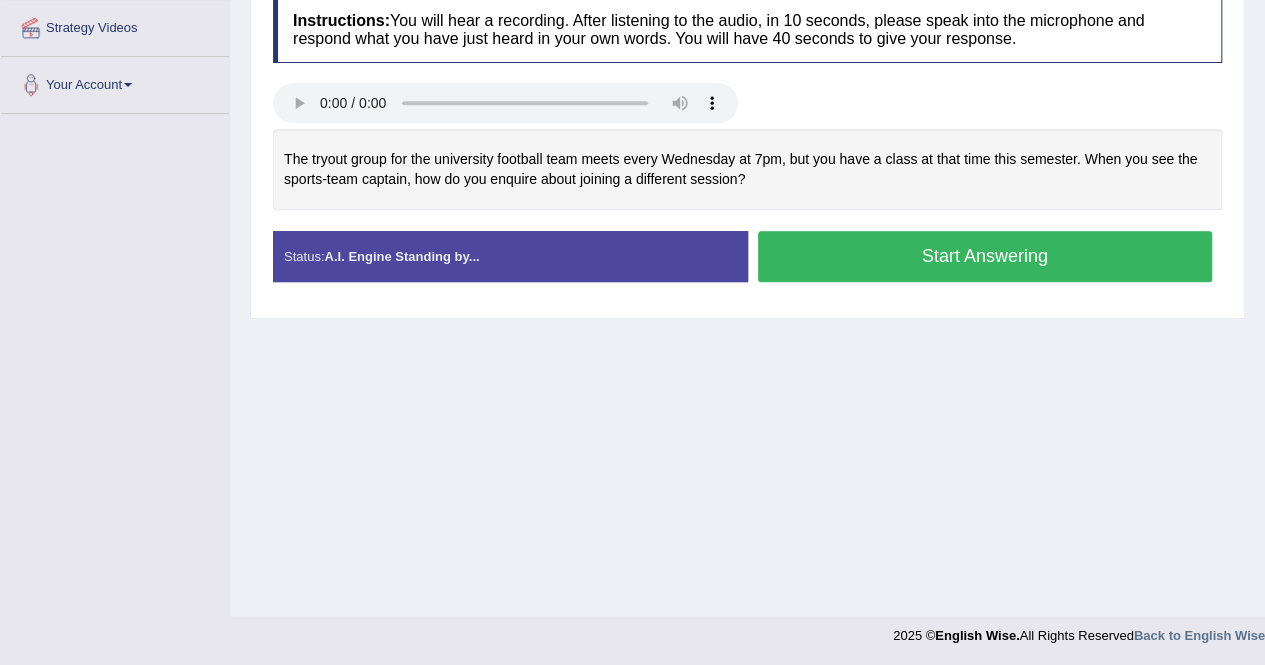 click on "Start Answering" at bounding box center (985, 256) 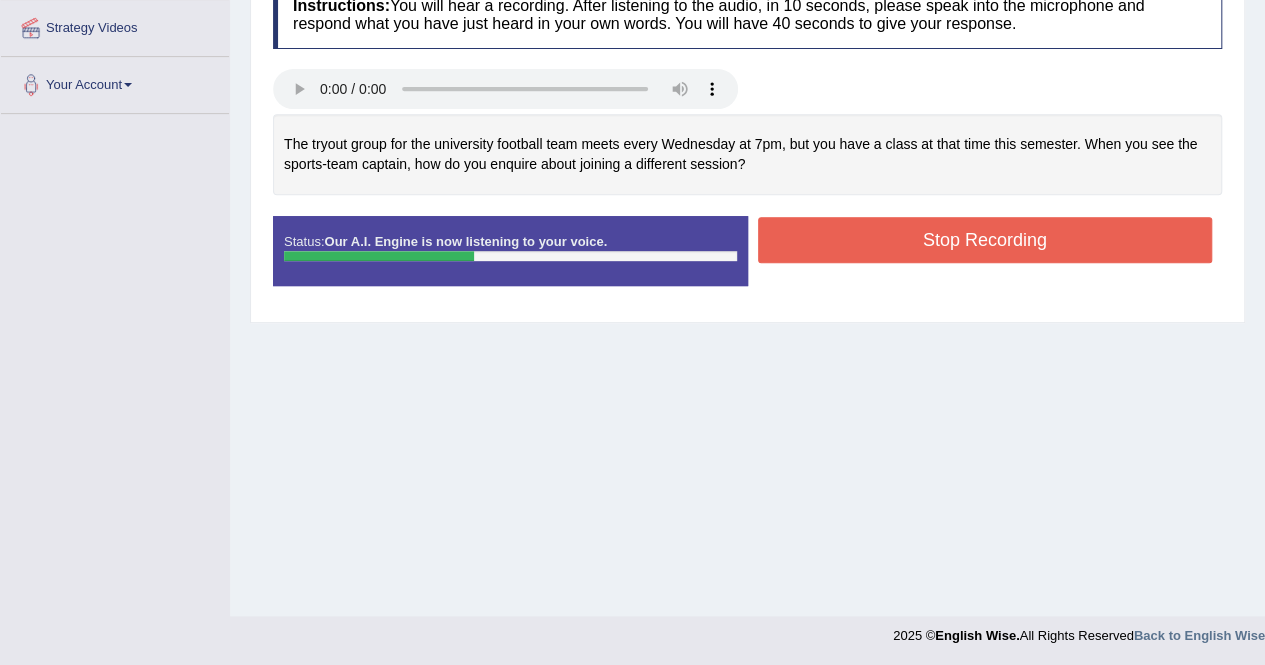 scroll, scrollTop: 0, scrollLeft: 0, axis: both 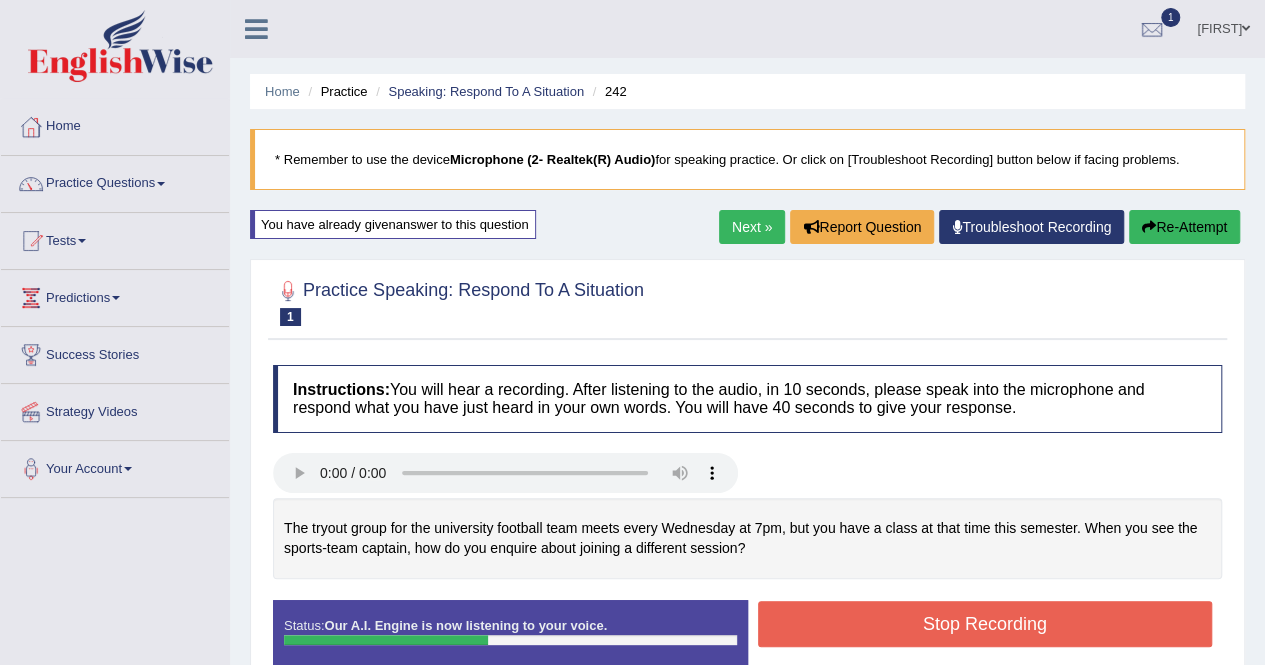 click on "Re-Attempt" at bounding box center [1184, 227] 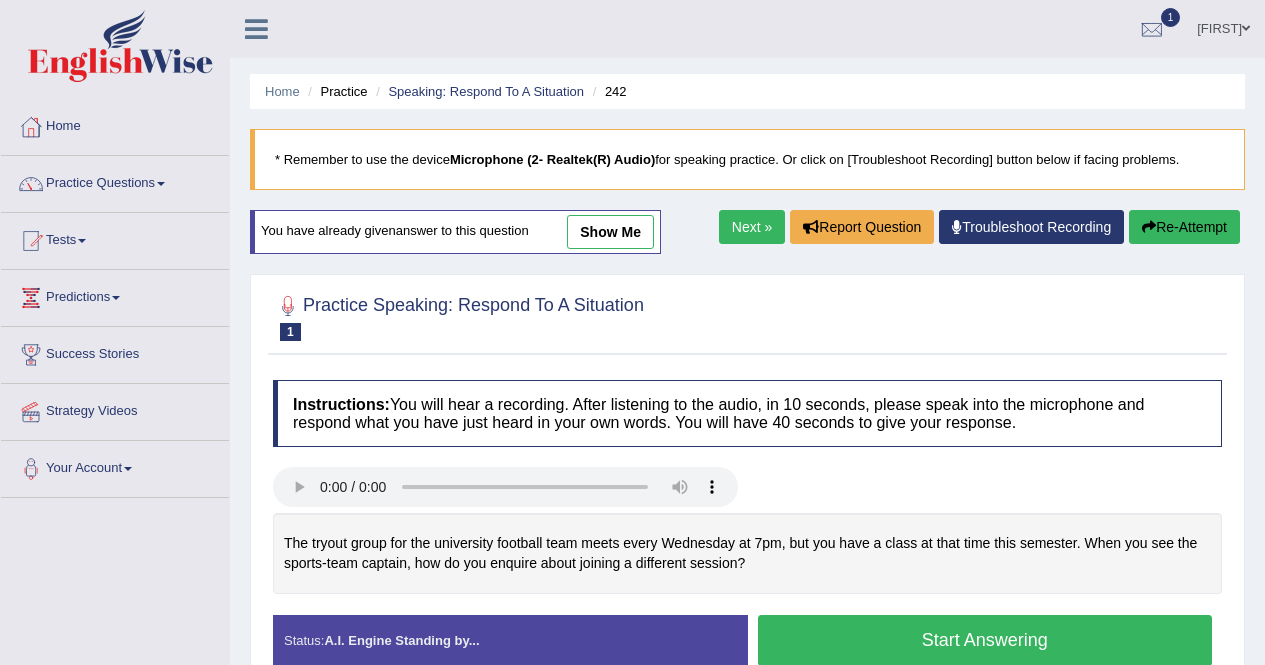 scroll, scrollTop: 0, scrollLeft: 0, axis: both 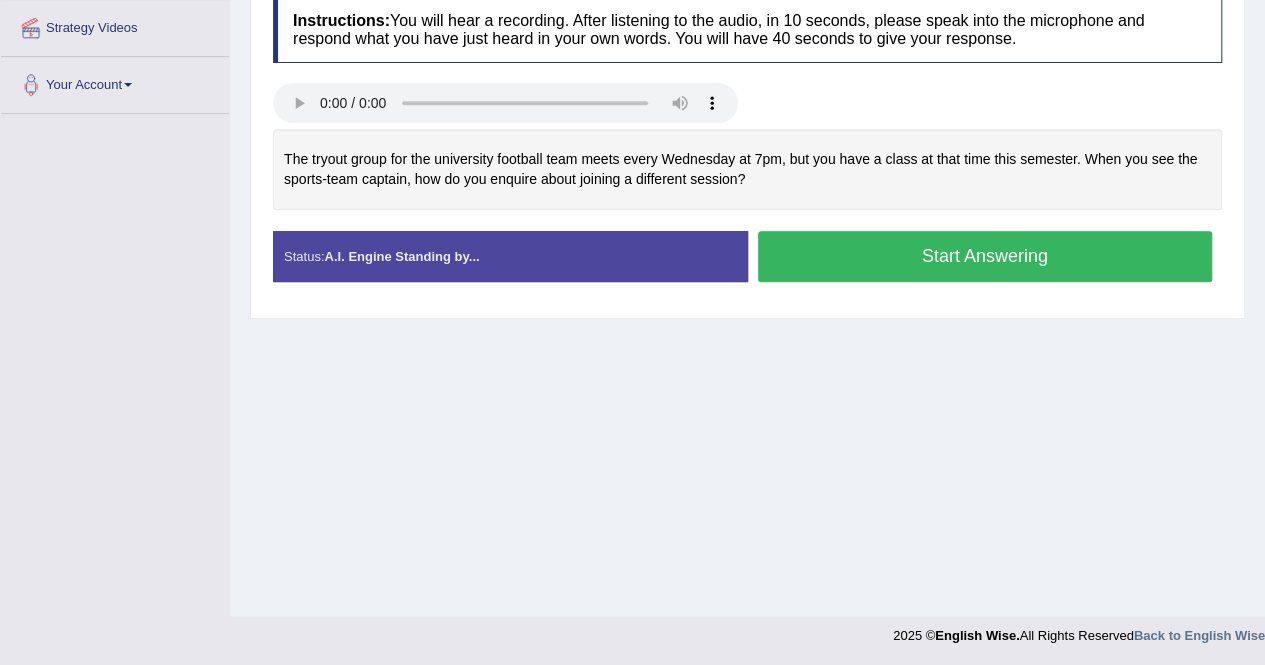 click on "Start Answering" at bounding box center (985, 256) 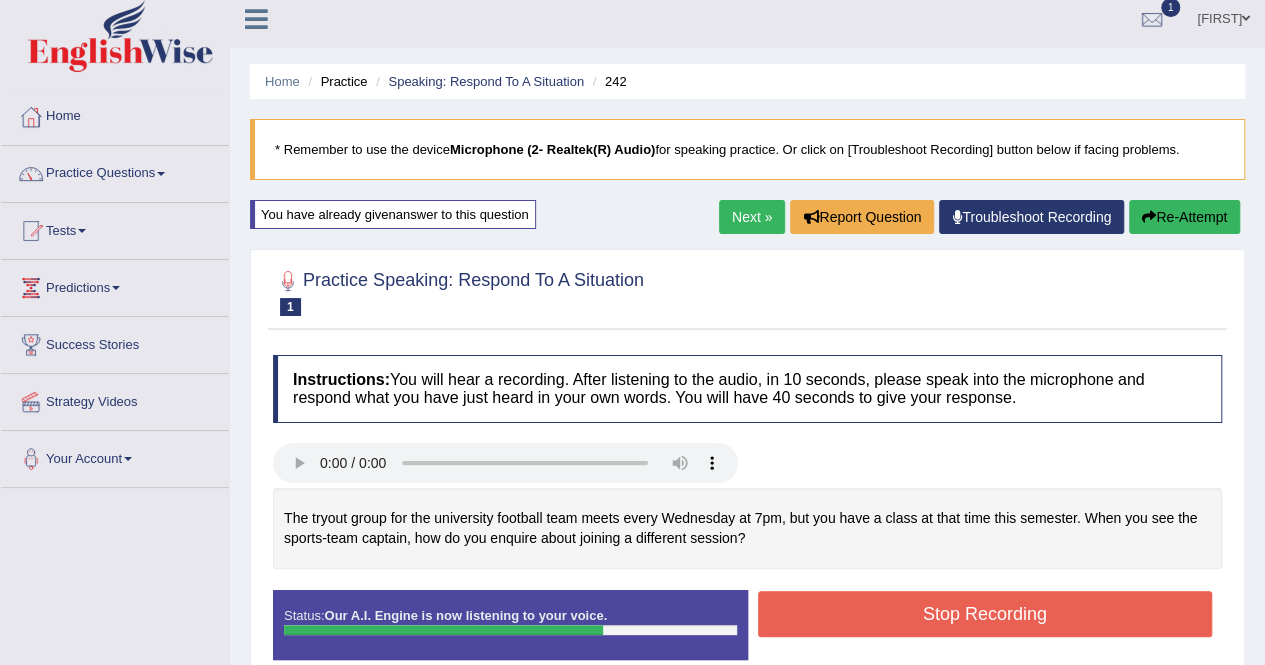 scroll, scrollTop: 0, scrollLeft: 0, axis: both 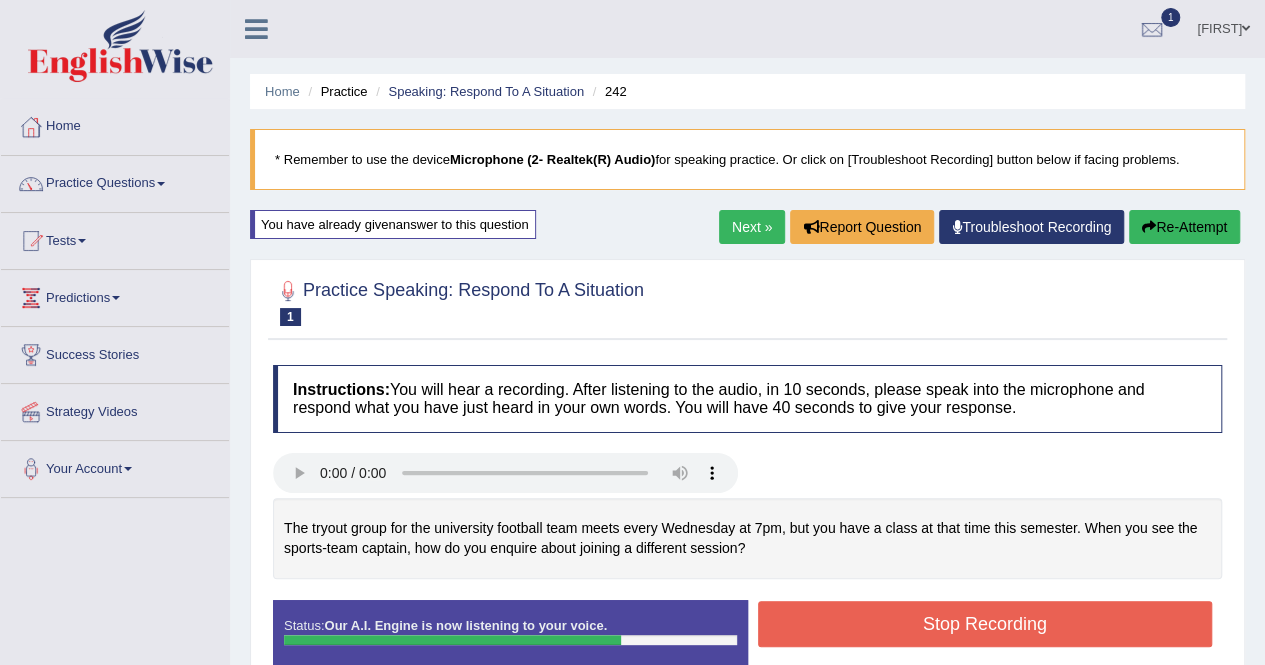 click at bounding box center (1149, 227) 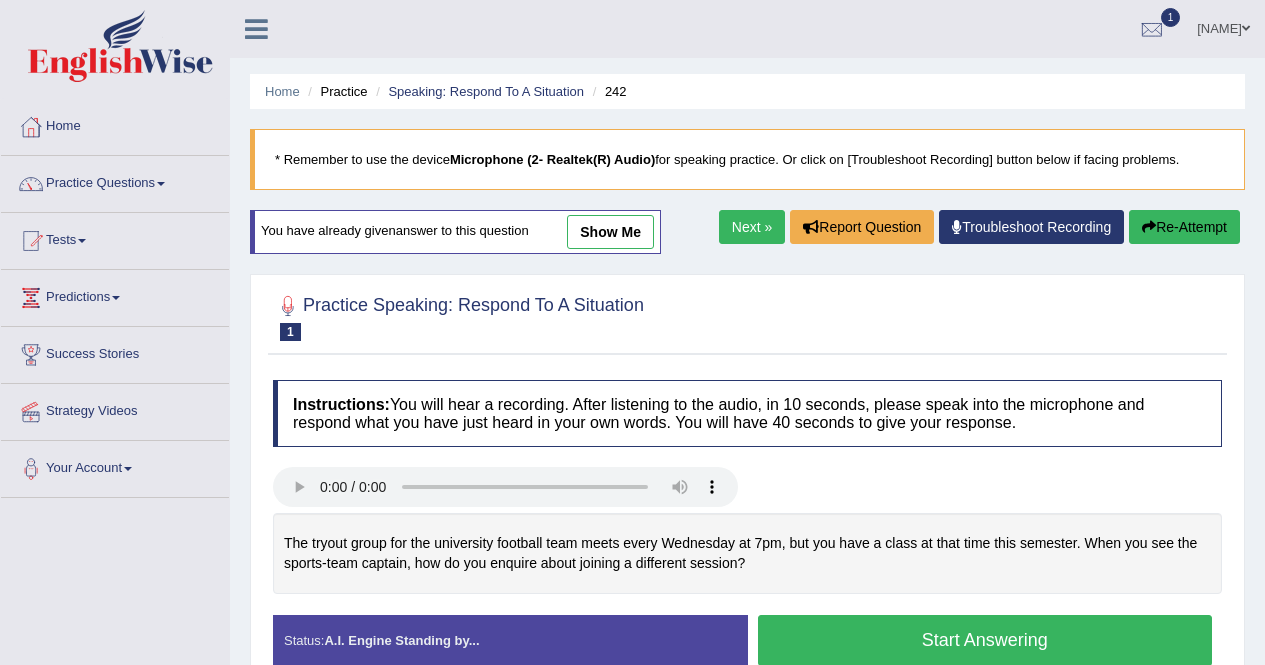 scroll, scrollTop: 0, scrollLeft: 0, axis: both 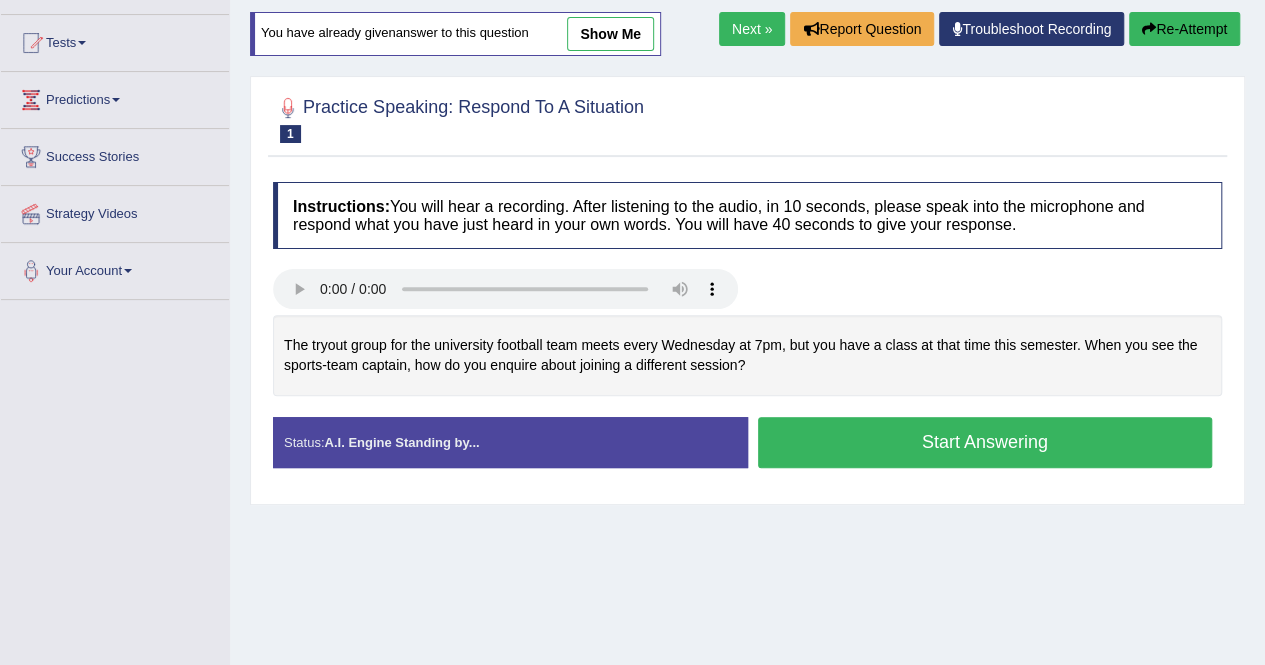 click on "Next »" at bounding box center (752, 29) 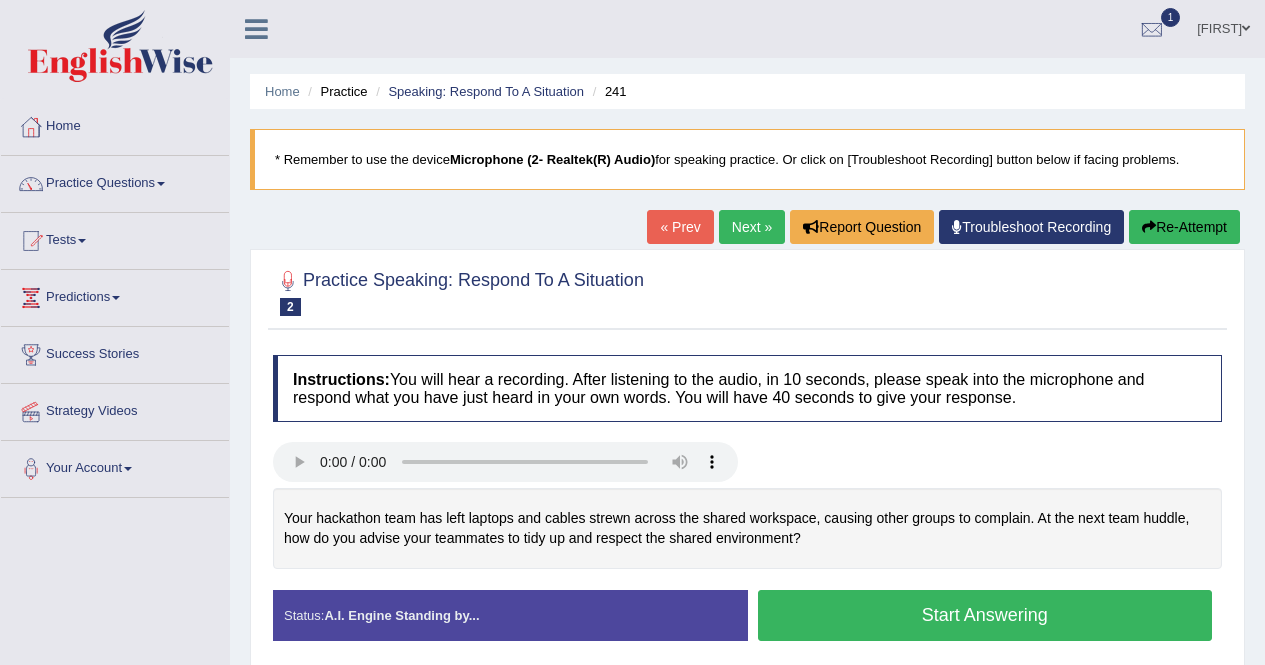 scroll, scrollTop: 0, scrollLeft: 0, axis: both 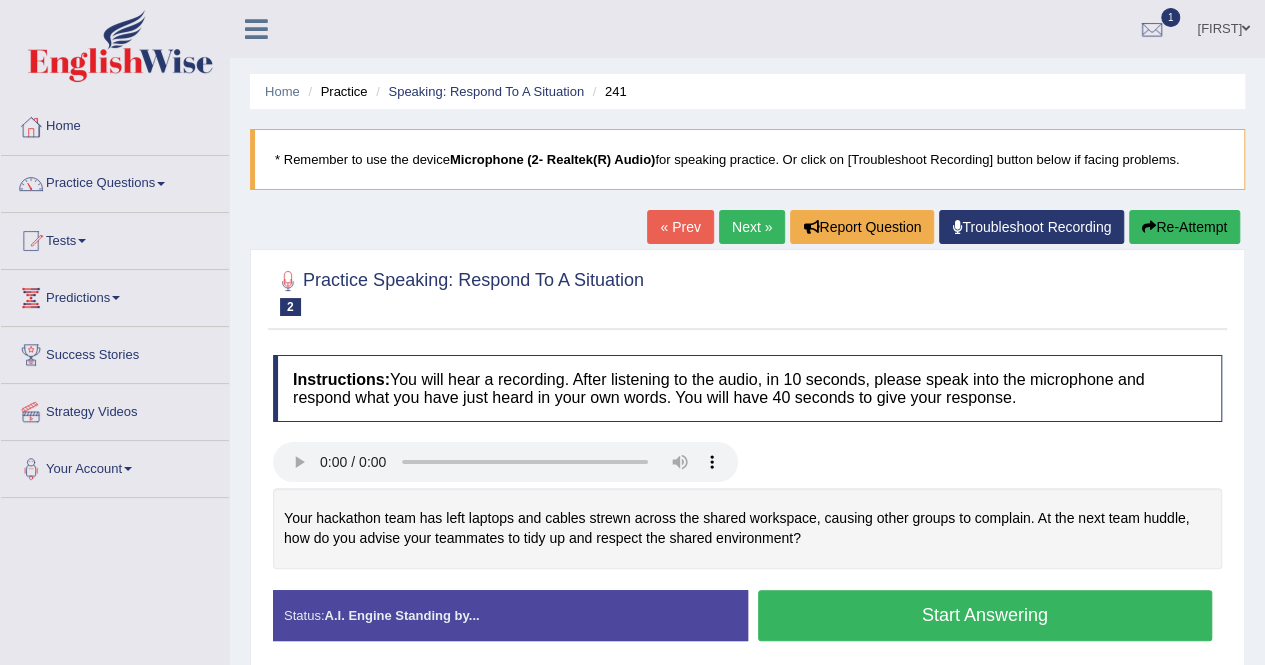 click on "Next »" at bounding box center (752, 227) 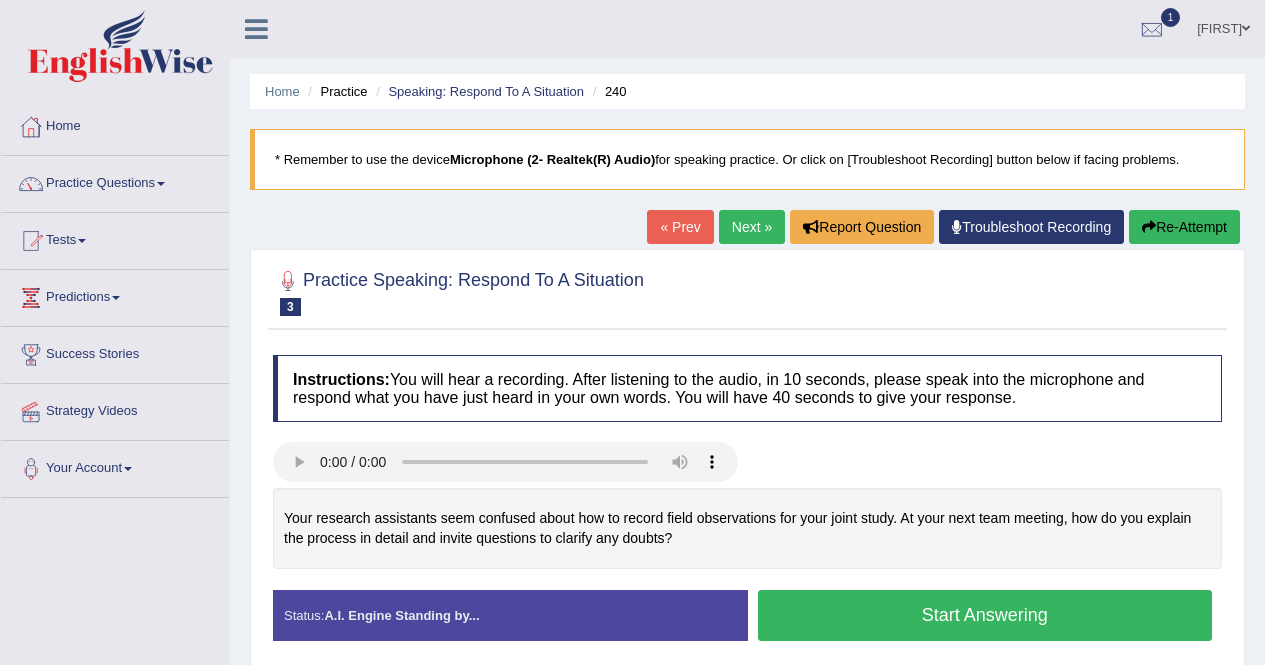 scroll, scrollTop: 167, scrollLeft: 0, axis: vertical 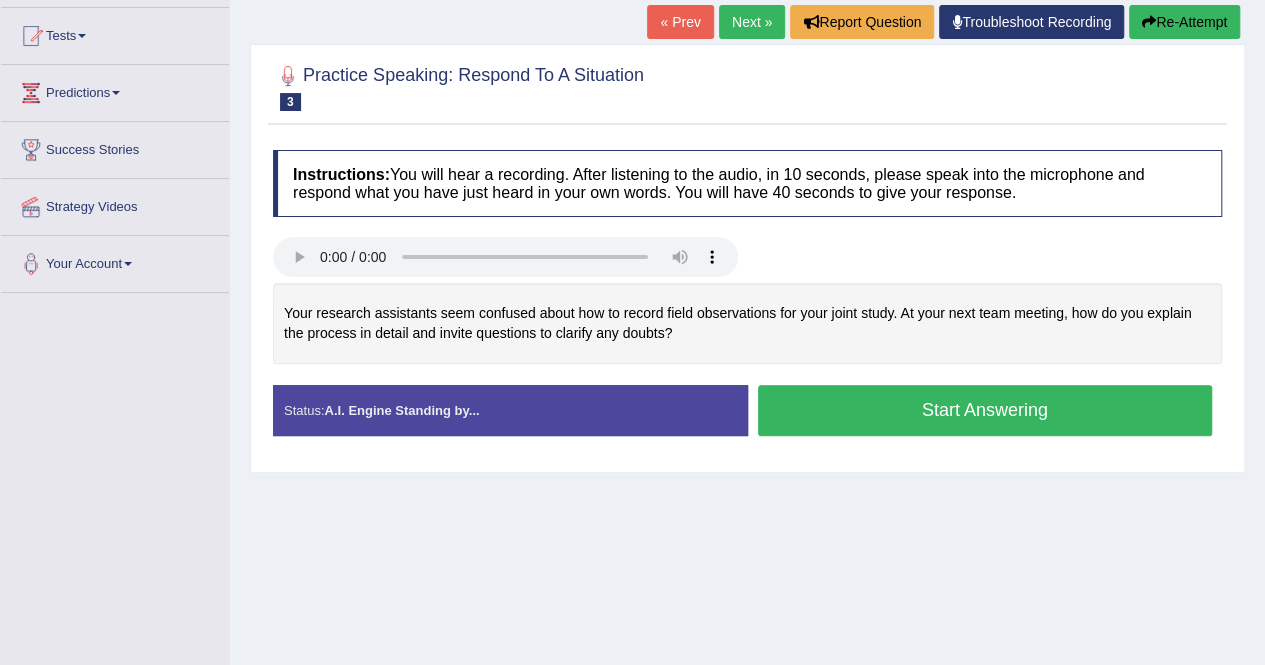 click on "Start Answering" at bounding box center [985, 410] 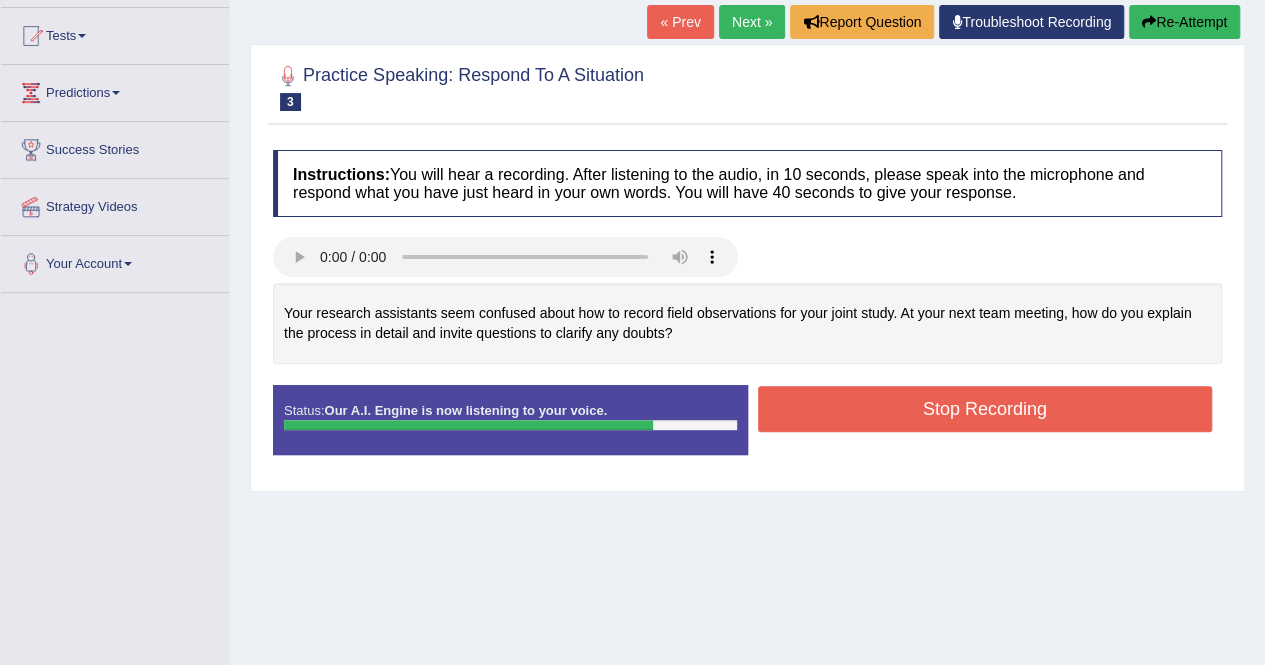 click on "Stop Recording" at bounding box center [985, 409] 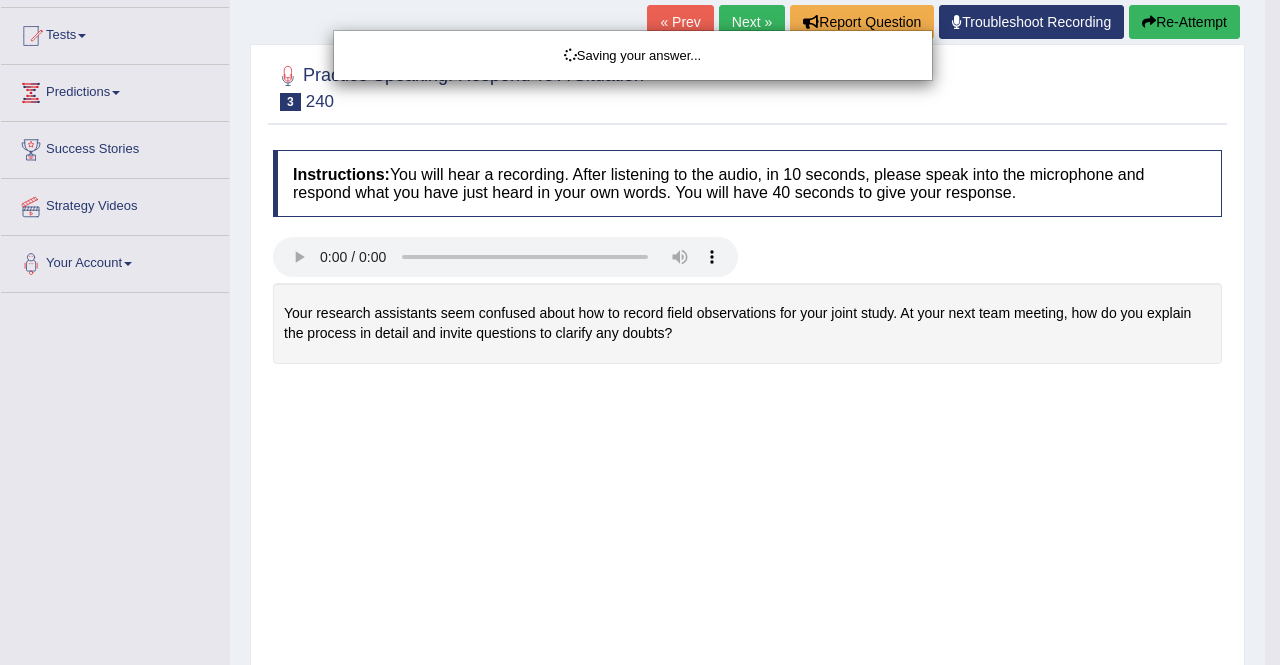 click on "Toggle navigation
Home
Practice Questions   Speaking Practice Read Aloud
Repeat Sentence
Describe Image
Re-tell Lecture
Answer Short Question
Summarize Group Discussion
Respond To A Situation
Writing Practice  Summarize Written Text
Write Essay
Reading Practice  Reading & Writing: Fill In The Blanks
Choose Multiple Answers
Re-order Paragraphs
Fill In The Blanks
Choose Single Answer
Listening Practice  Summarize Spoken Text
Highlight Incorrect Words
Highlight Correct Summary
Select Missing Word
Choose Single Answer
Choose Multiple Answers
Fill In The Blanks
Write From Dictation
Pronunciation
Tests  Take Practice Sectional Test" at bounding box center (640, 127) 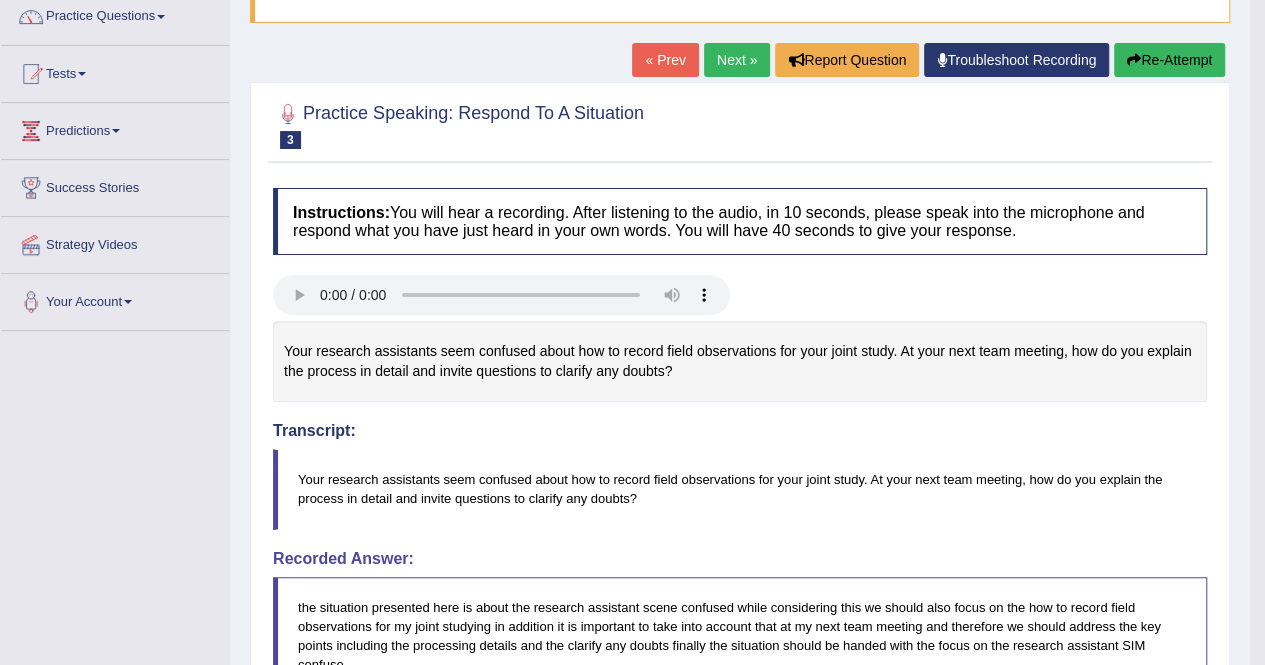 scroll, scrollTop: 163, scrollLeft: 0, axis: vertical 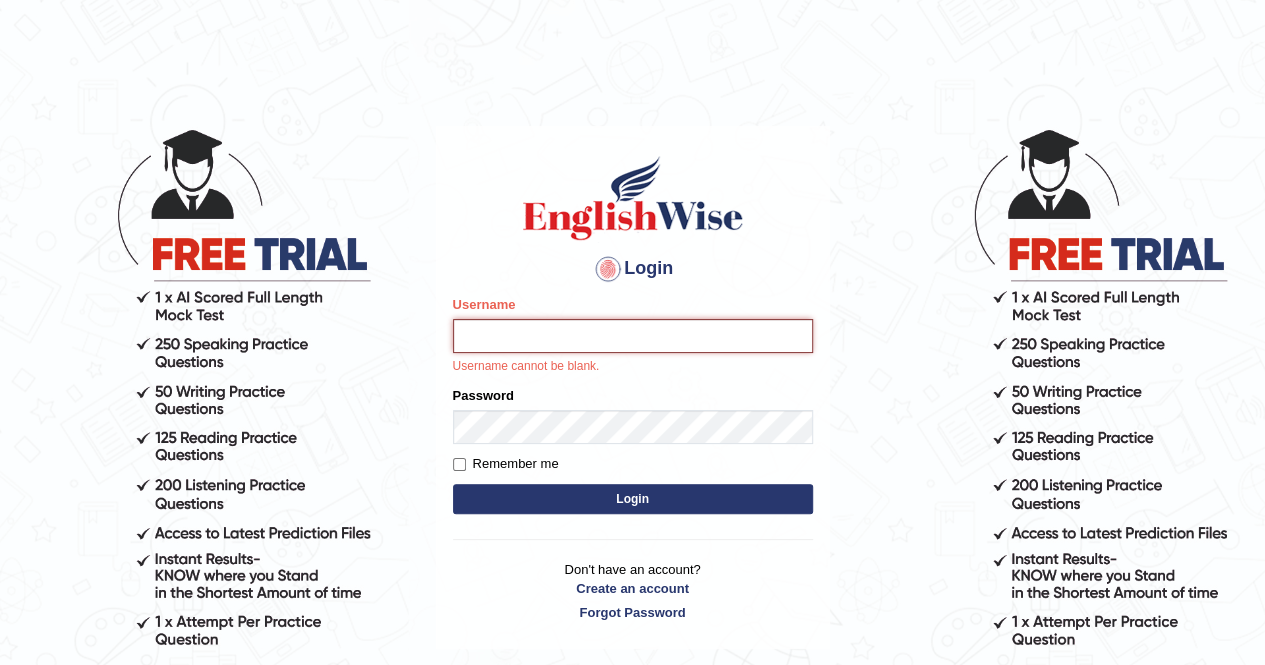 type on "anchalsheoran" 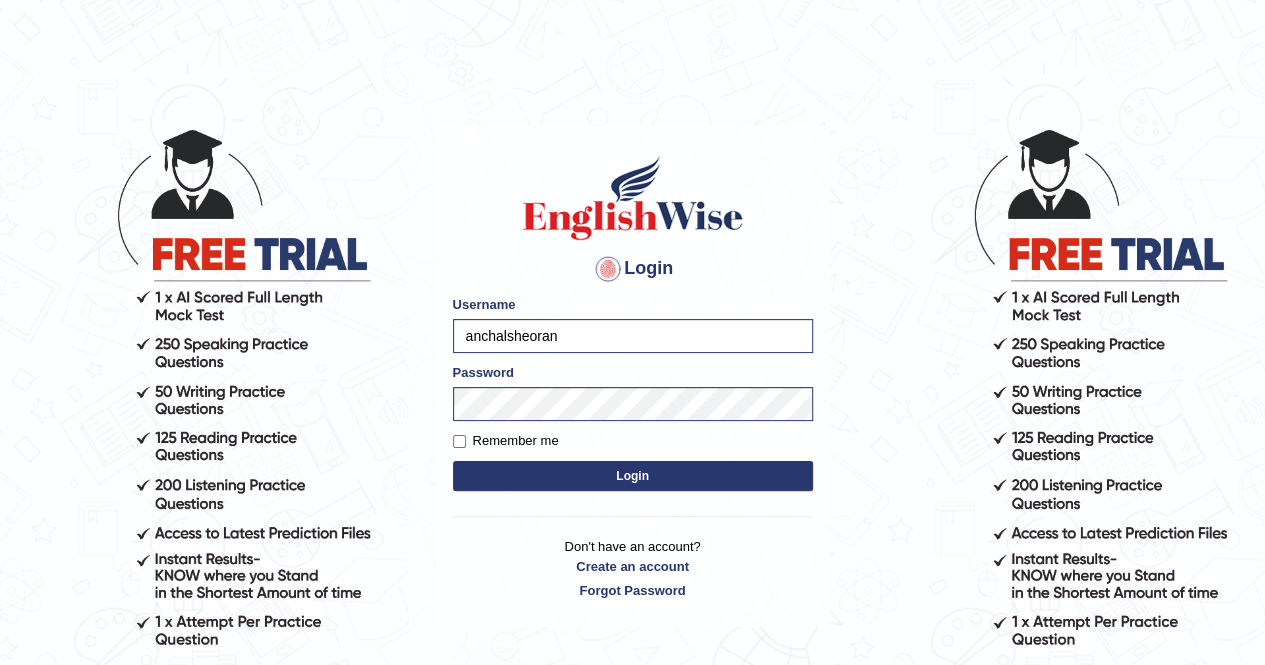 click on "Login" at bounding box center [633, 476] 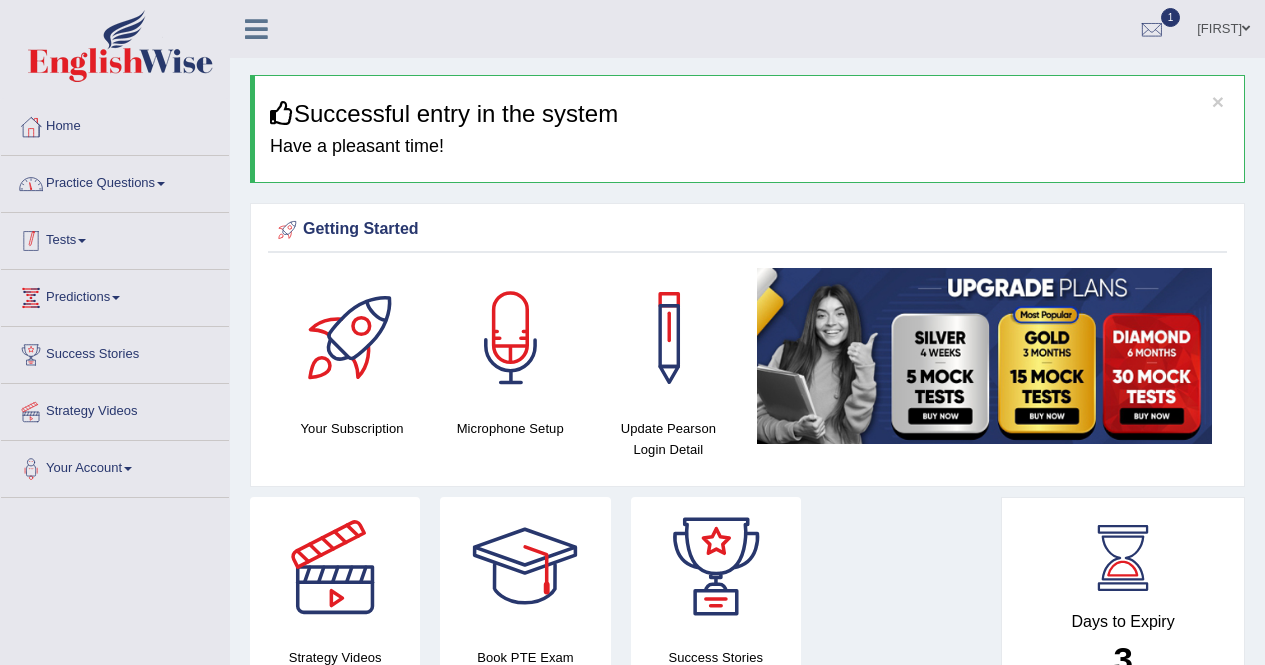 scroll, scrollTop: 0, scrollLeft: 0, axis: both 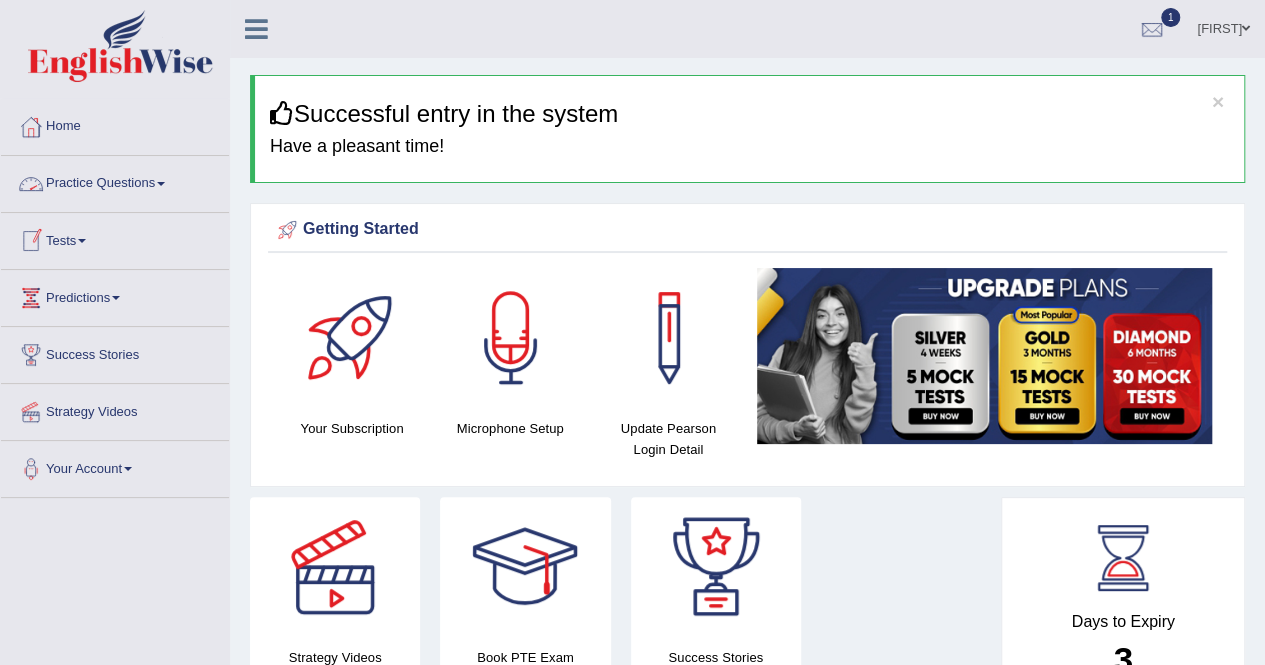 click on "Practice Questions" at bounding box center (115, 181) 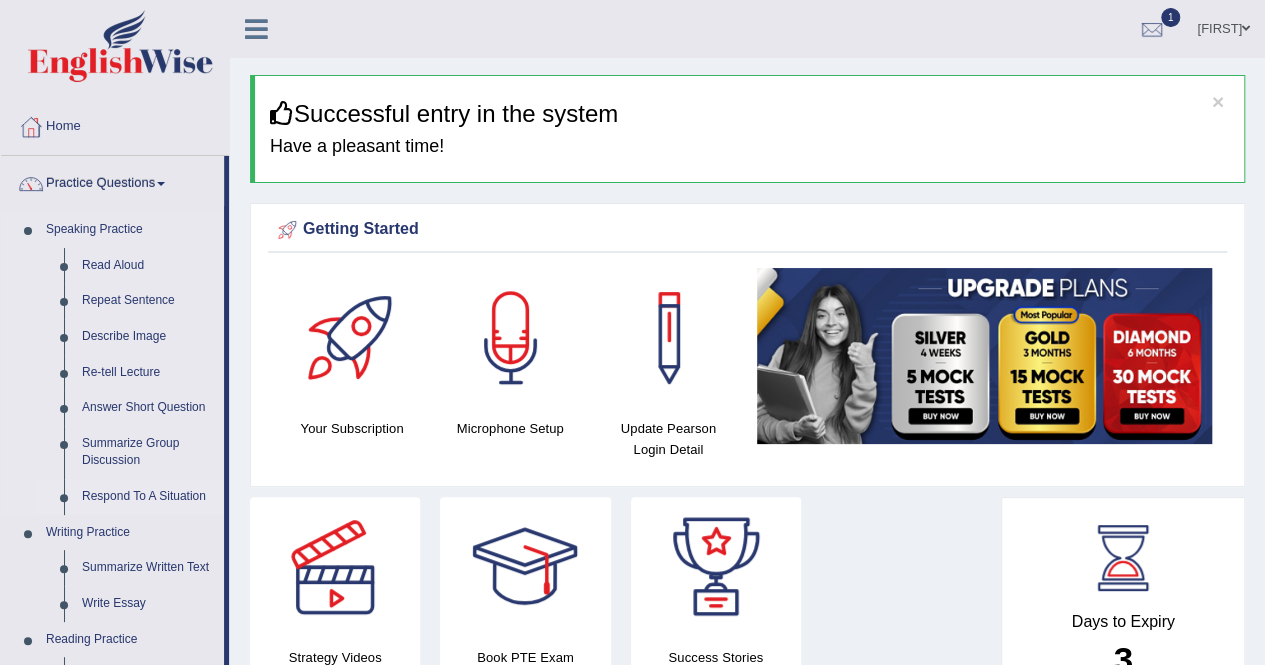 click on "Respond To A Situation" at bounding box center (148, 497) 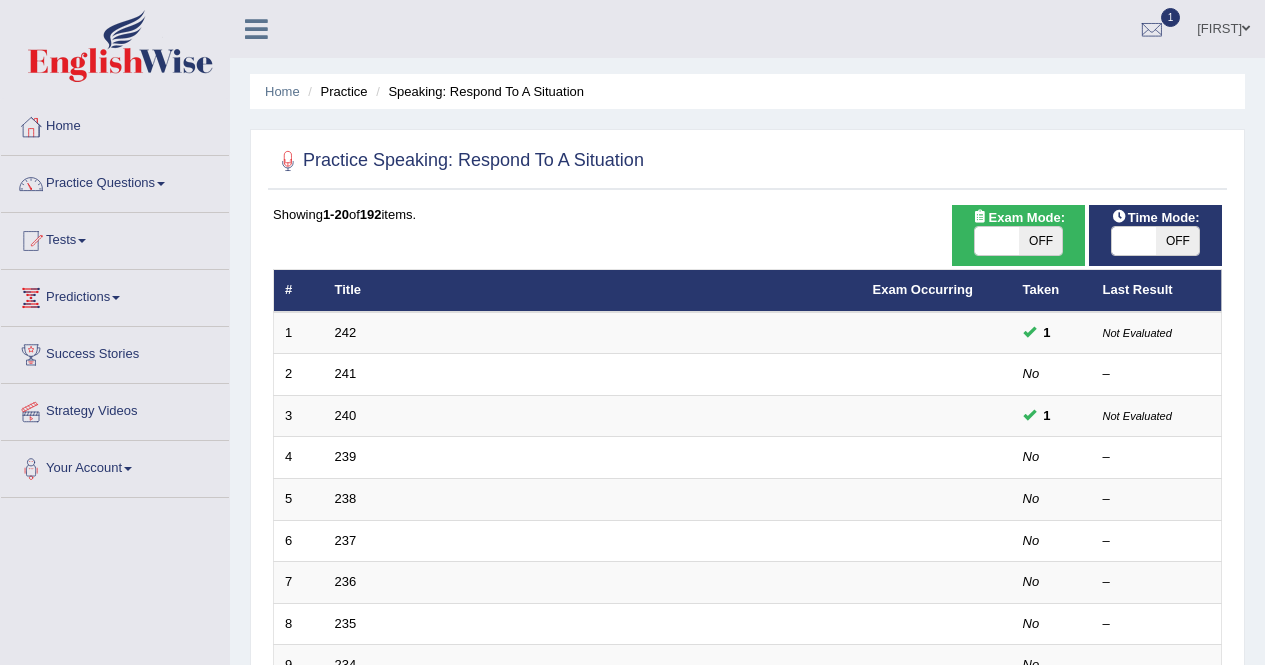 scroll, scrollTop: 18, scrollLeft: 0, axis: vertical 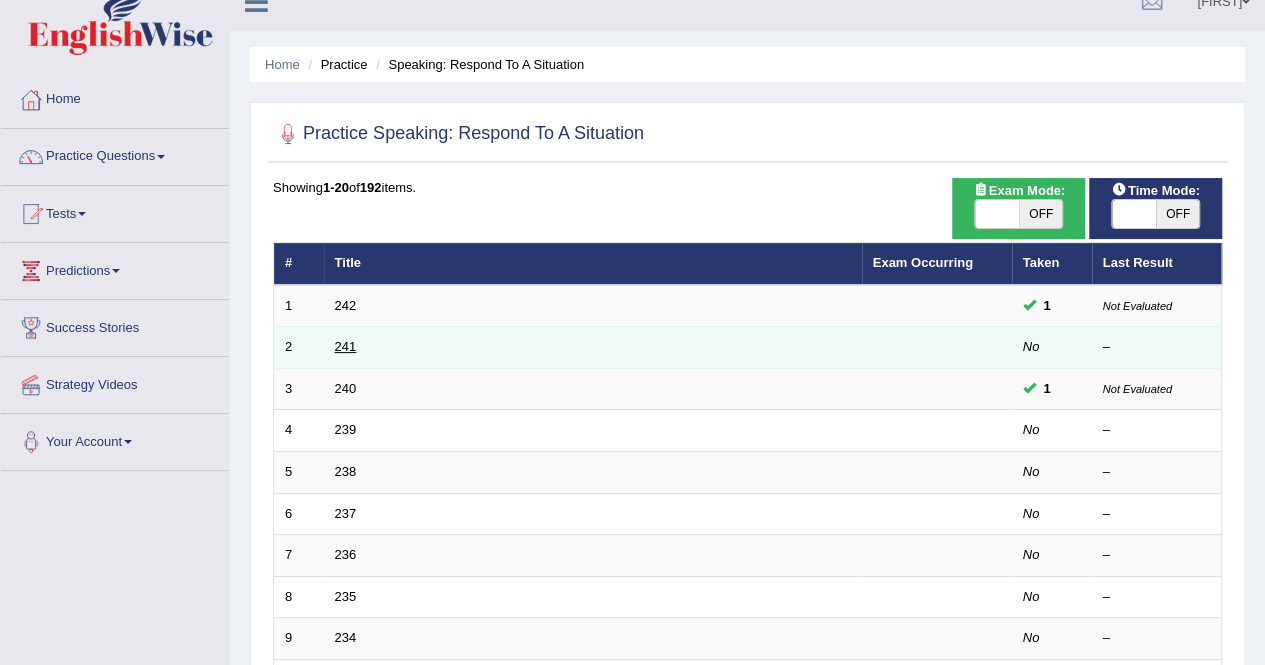 click on "241" at bounding box center [346, 346] 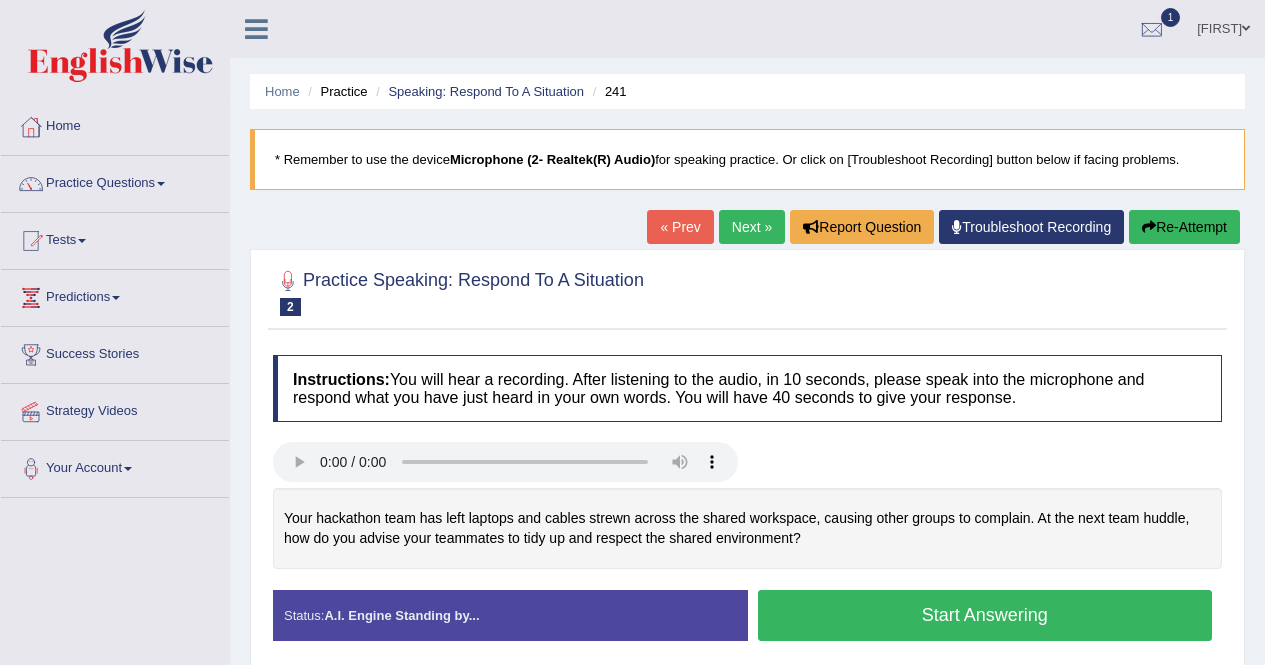 scroll, scrollTop: 0, scrollLeft: 0, axis: both 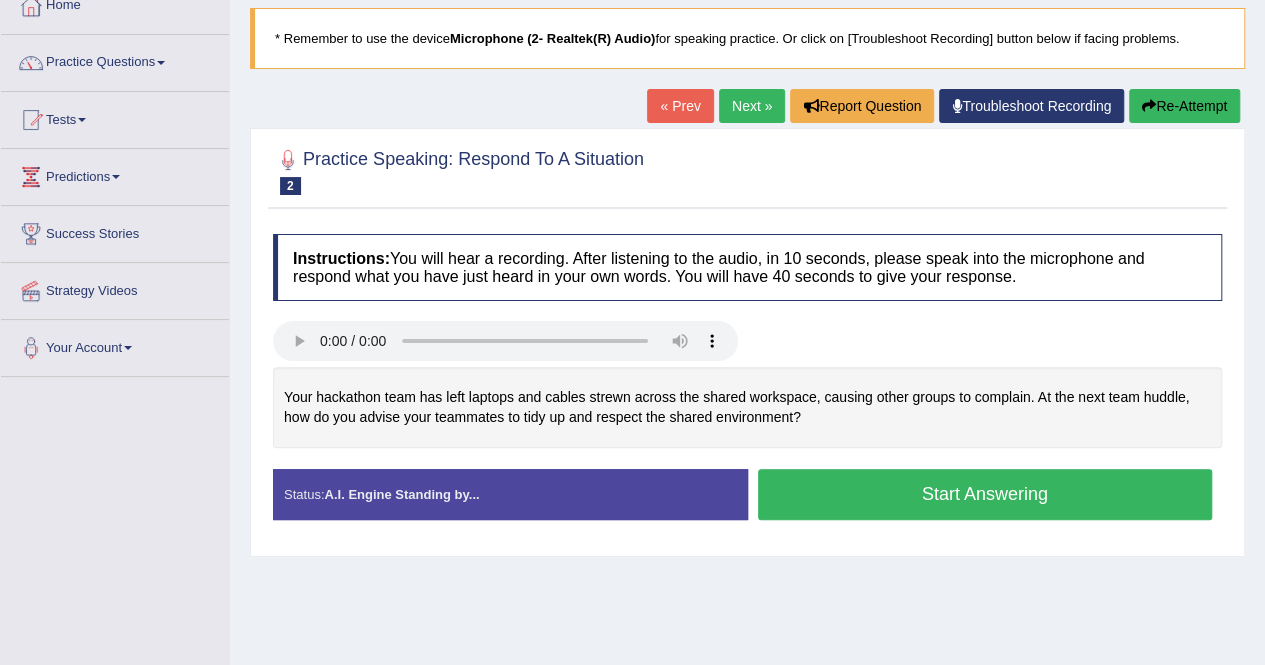 click on "Start Answering" at bounding box center (985, 494) 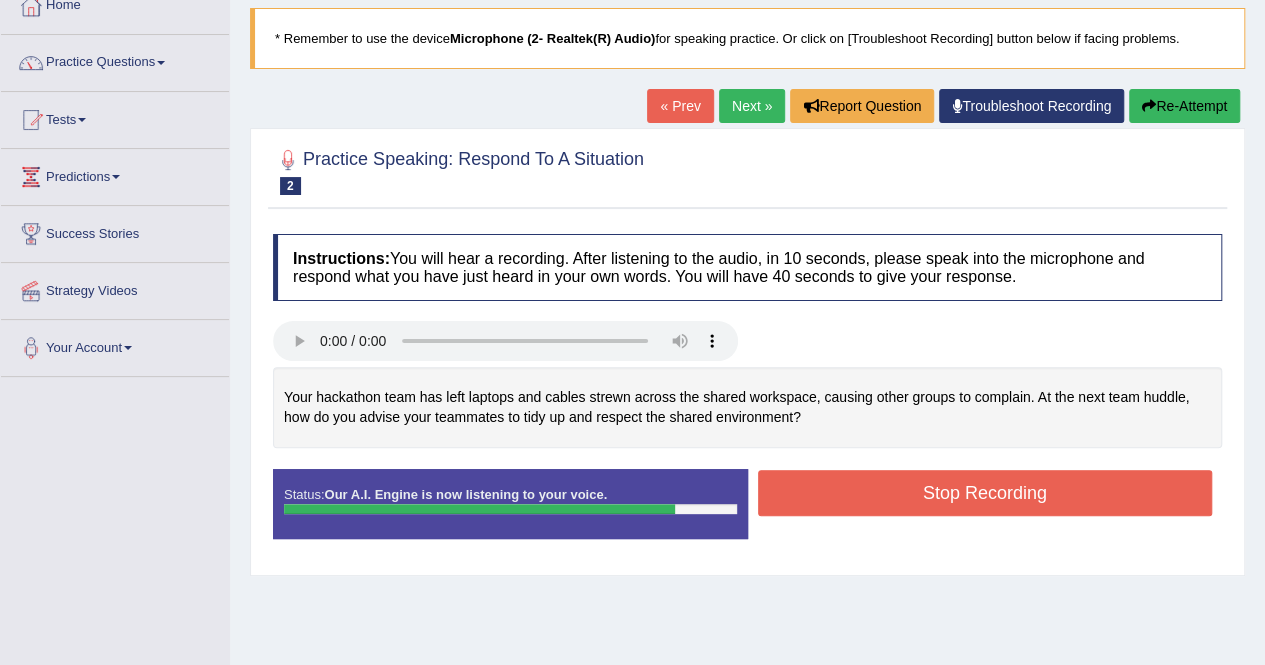 click on "Stop Recording" at bounding box center [985, 493] 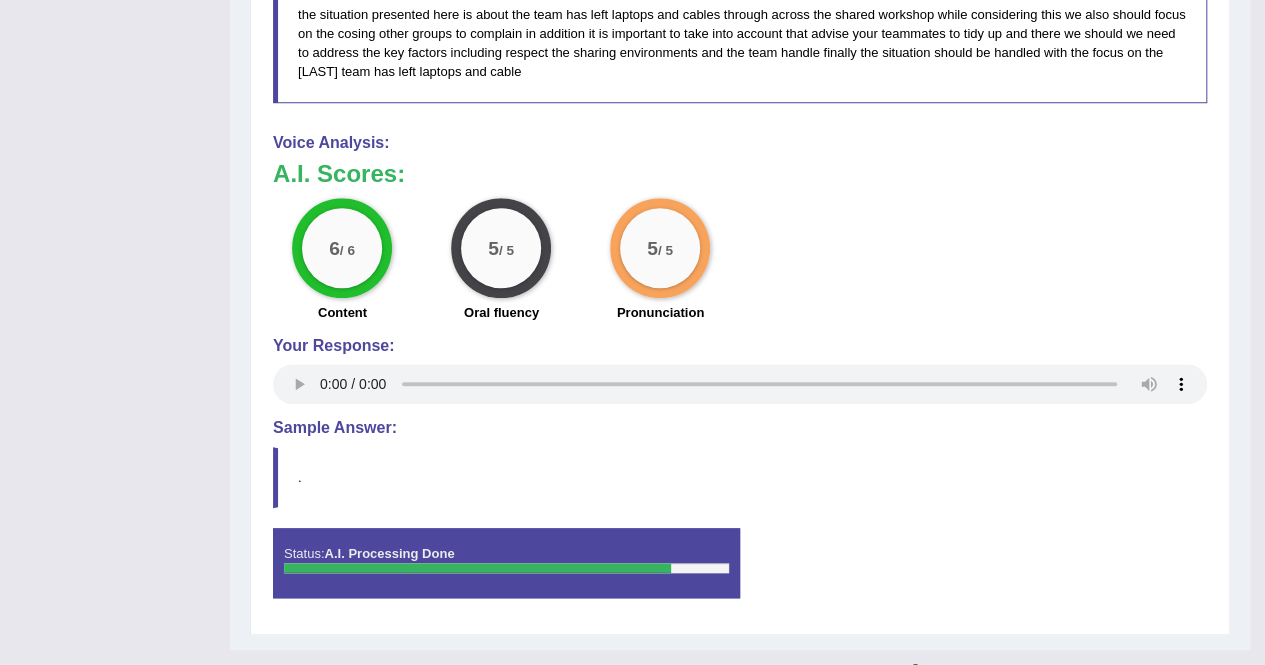 scroll, scrollTop: 761, scrollLeft: 0, axis: vertical 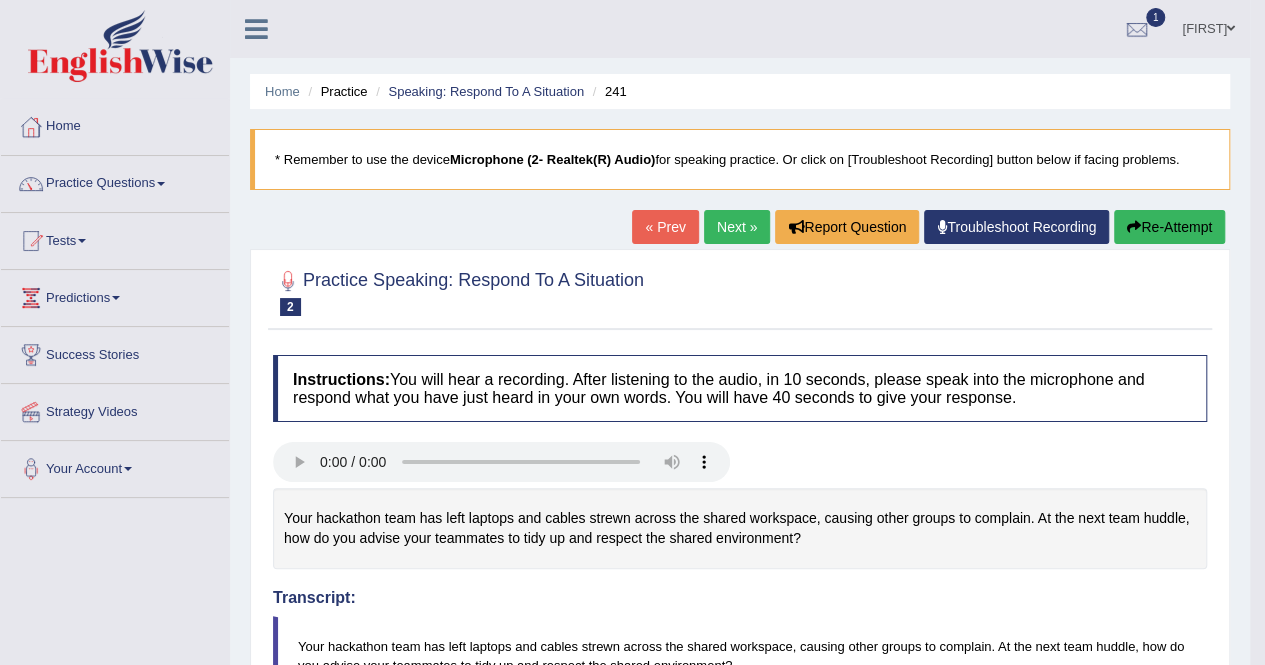 click on "Re-Attempt" at bounding box center (1169, 227) 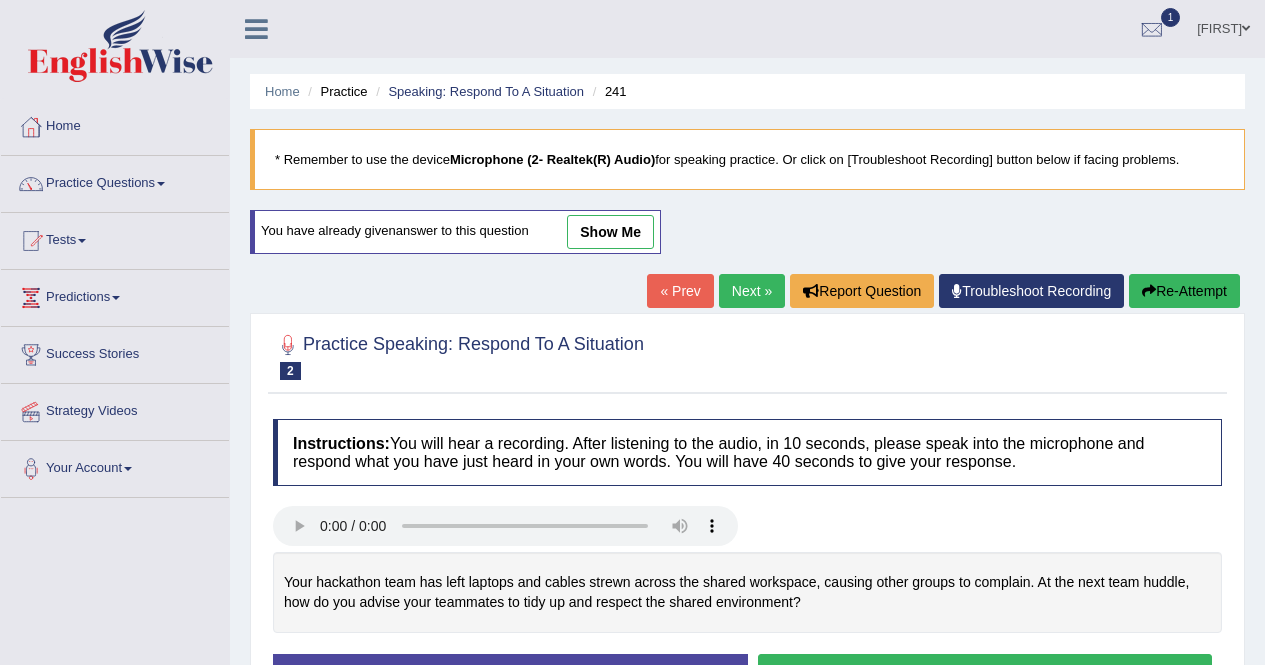 scroll, scrollTop: 351, scrollLeft: 0, axis: vertical 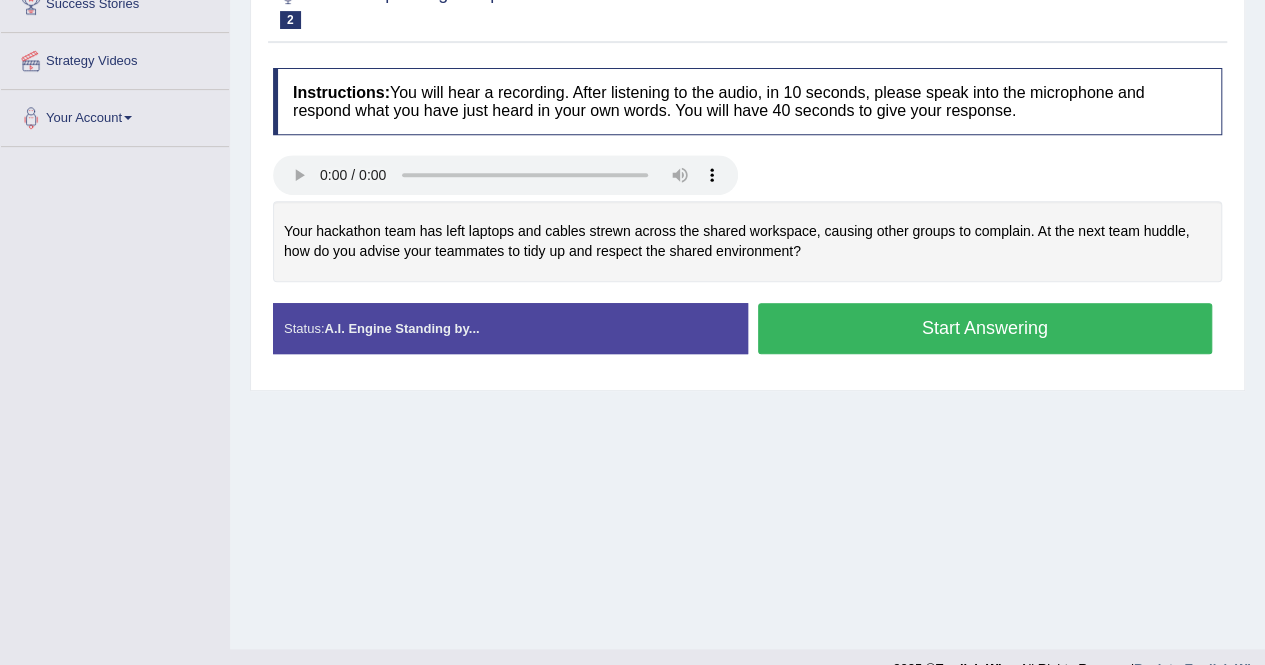 click on "Start Answering" at bounding box center [985, 328] 